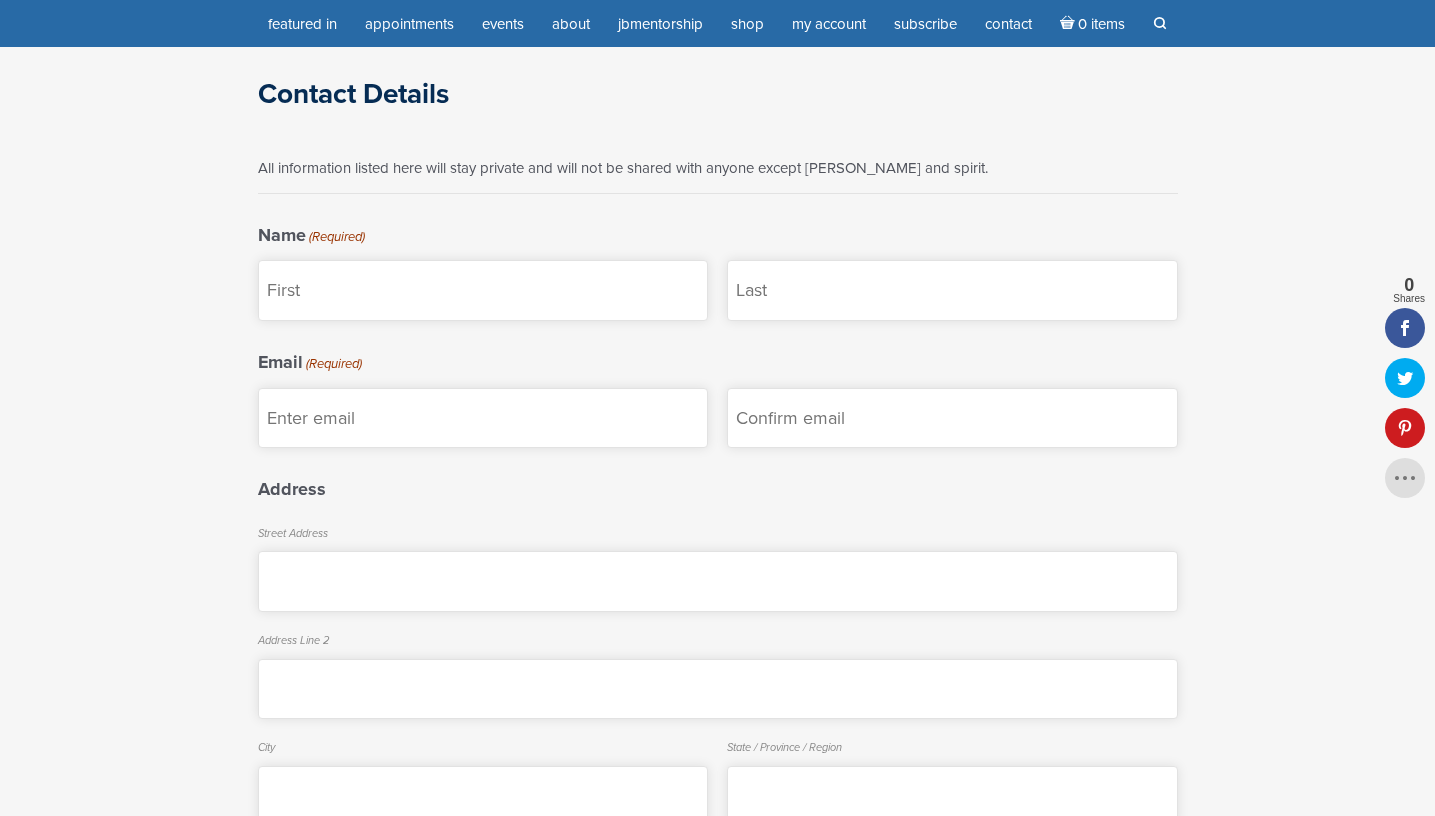 scroll, scrollTop: 367, scrollLeft: 0, axis: vertical 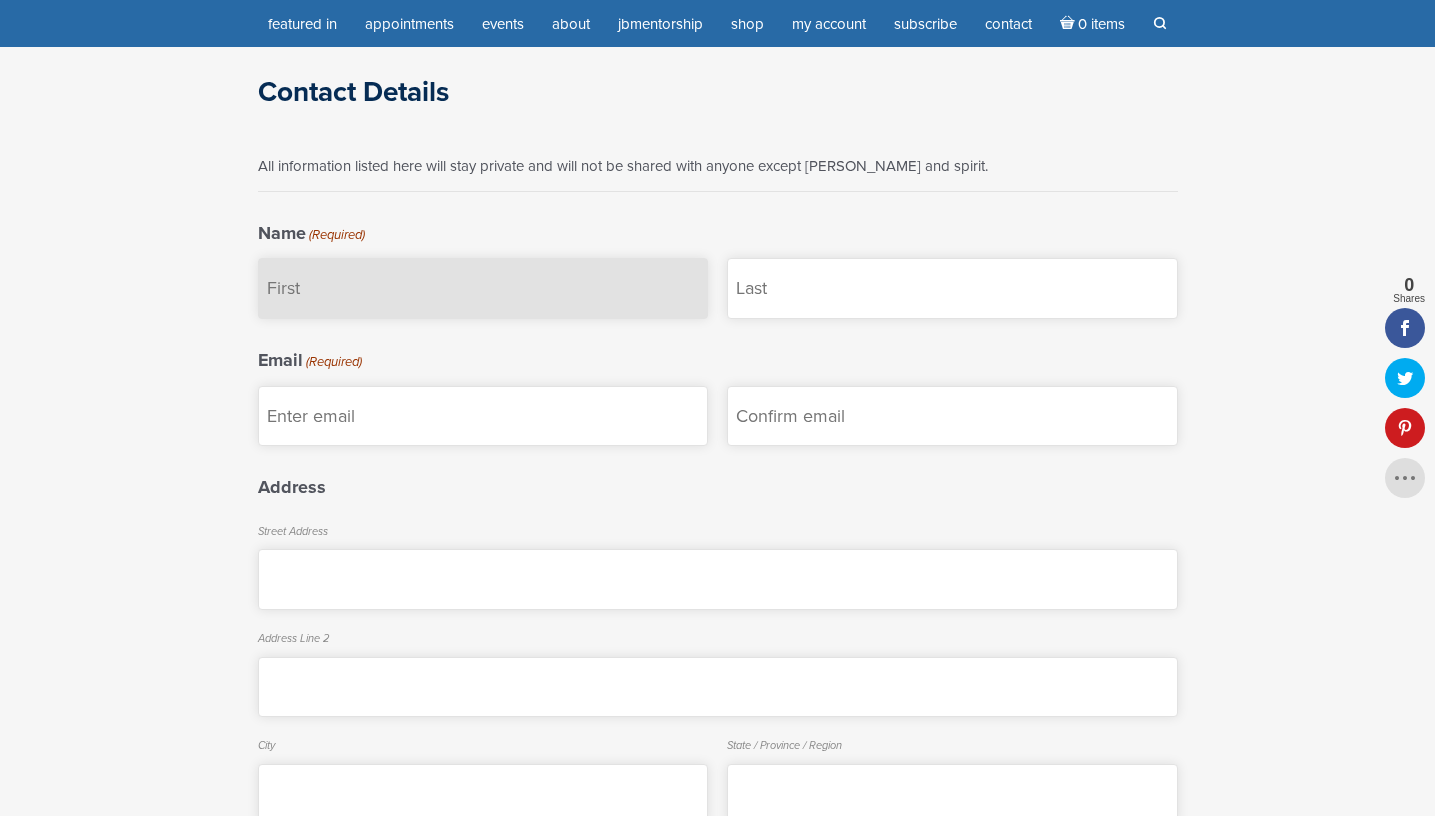 click on "First" at bounding box center (483, 288) 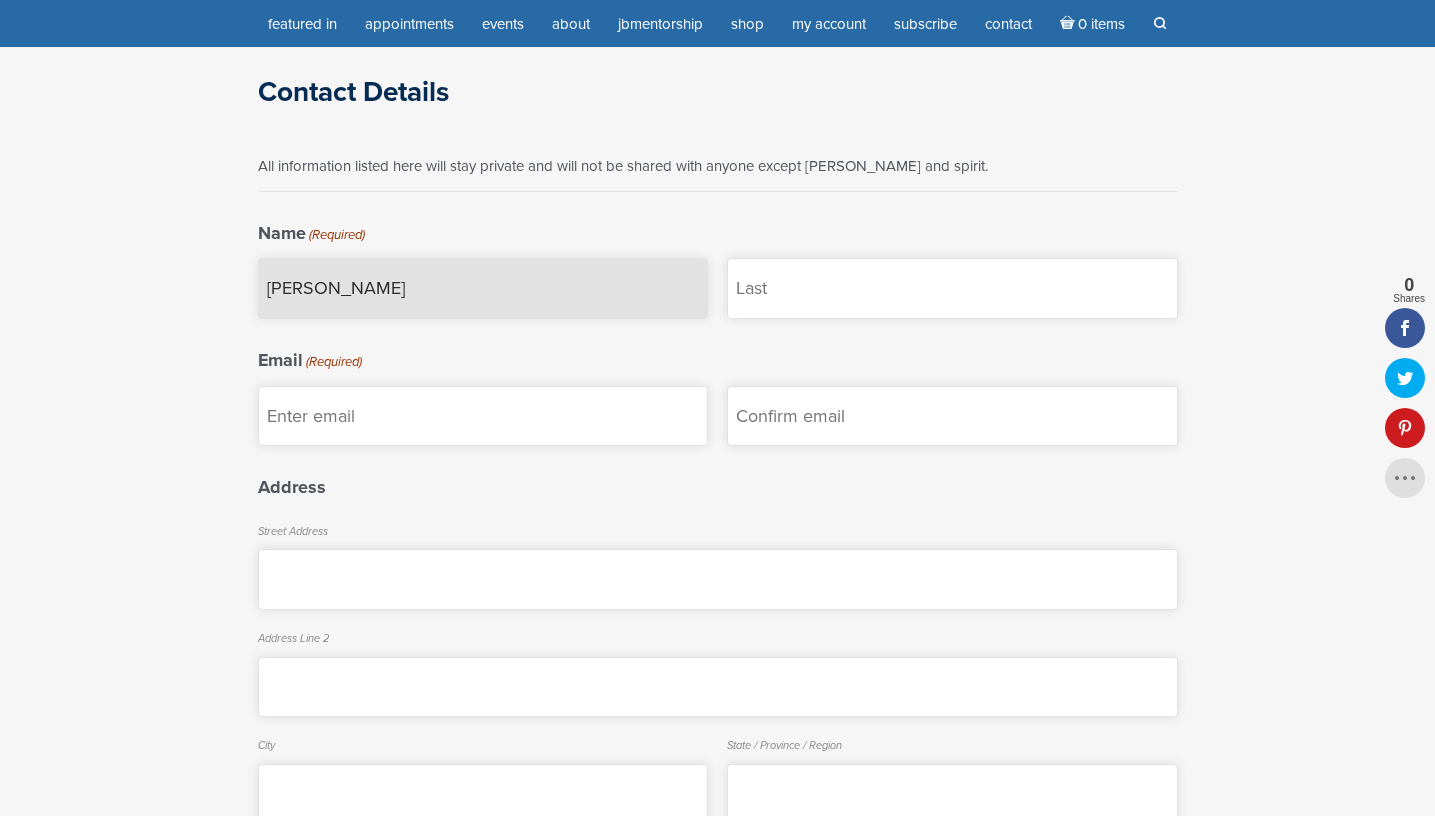type on "Danielle" 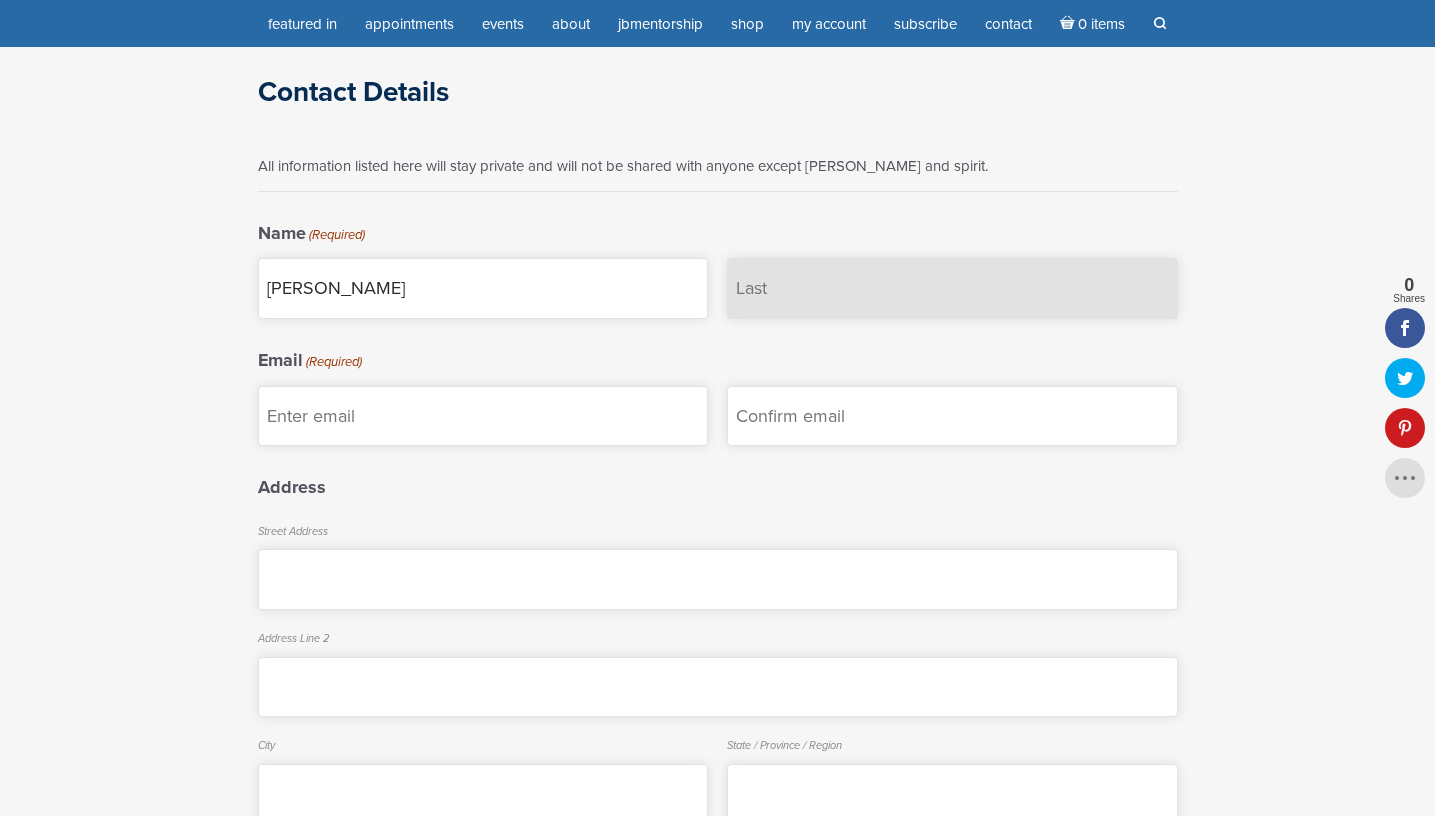 click on "Last" at bounding box center [952, 288] 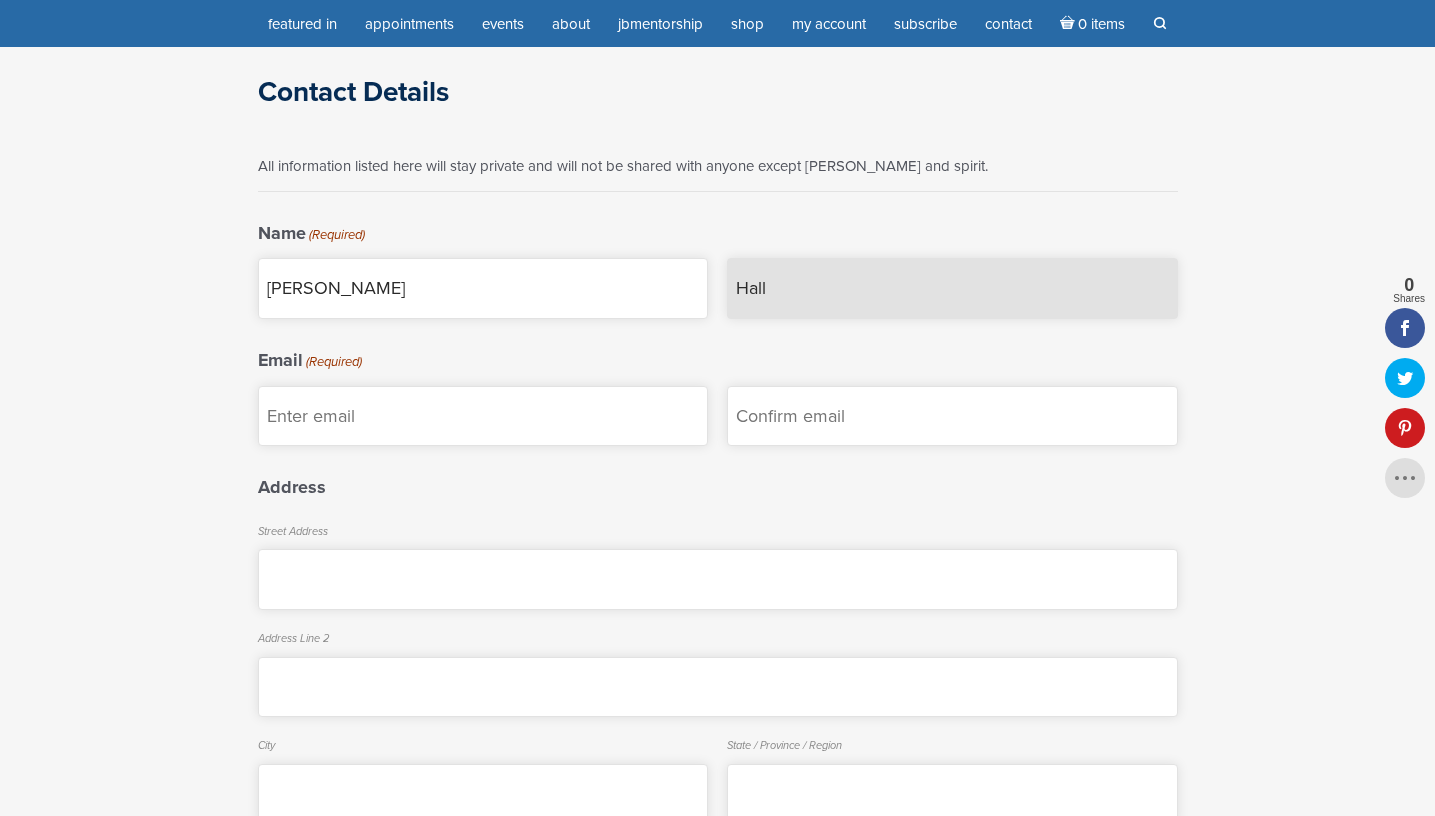 type on "Hall" 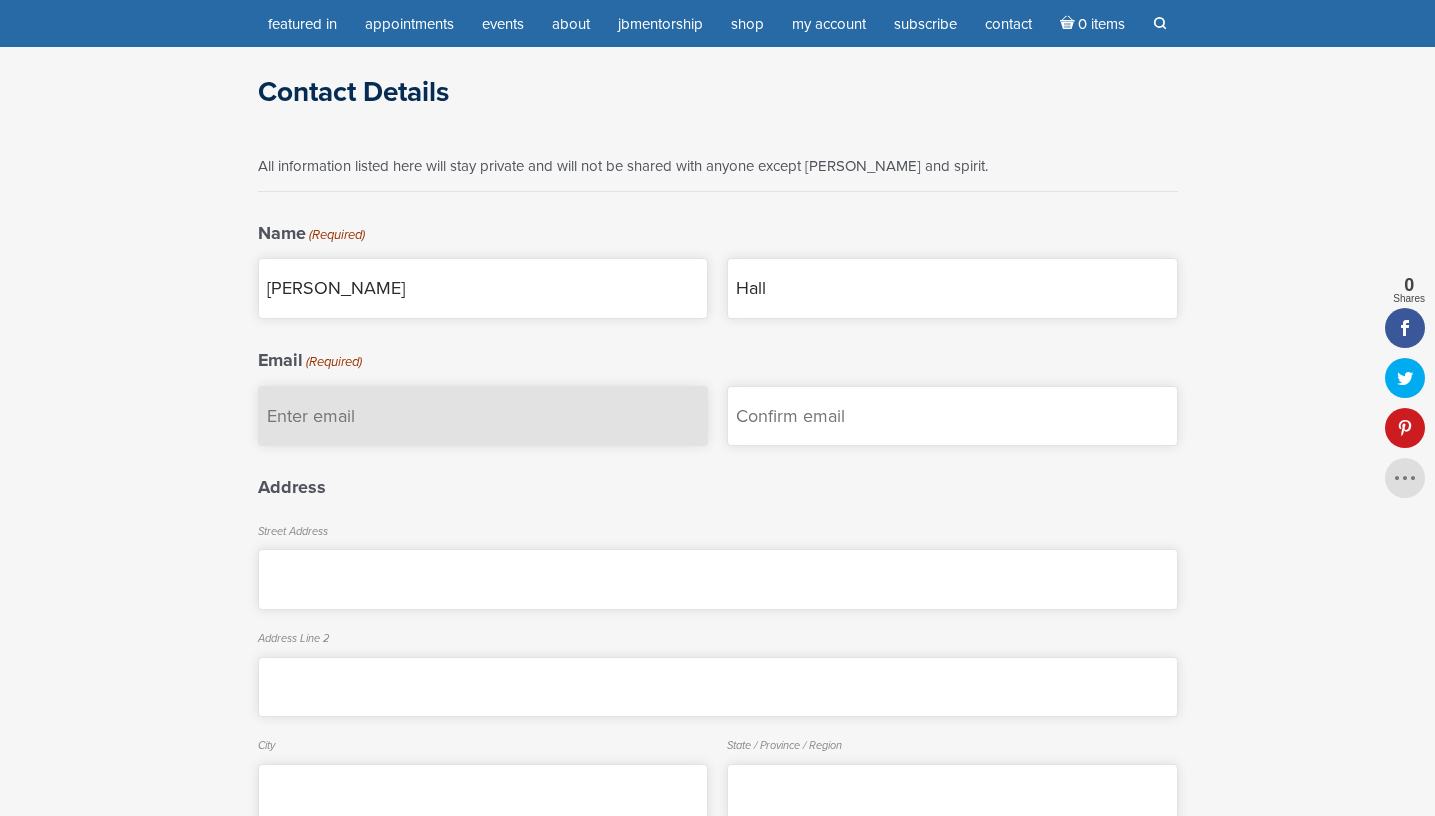 click on "Enter Email" at bounding box center [483, 416] 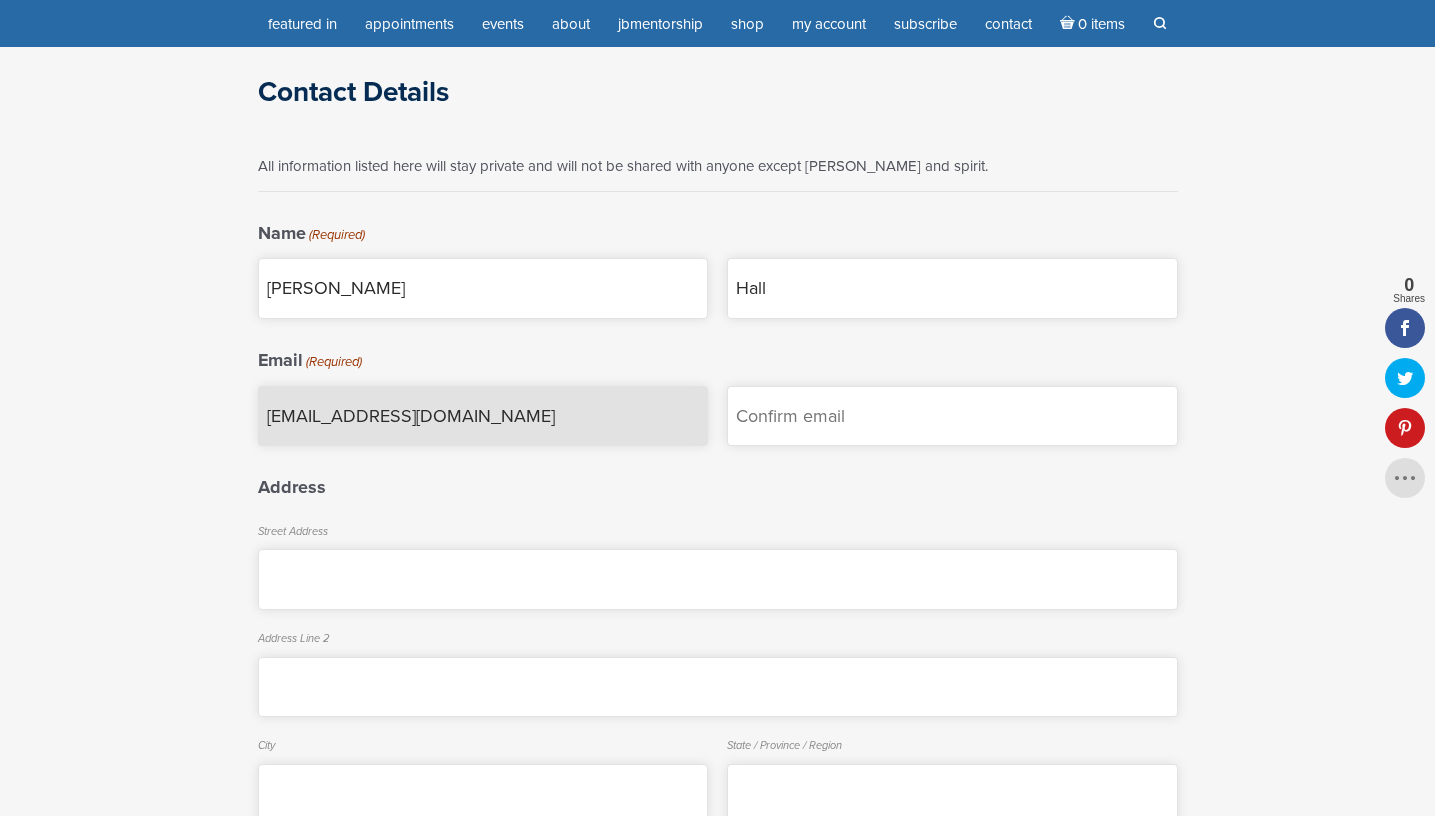 type on "soundembracesf@gmail.com" 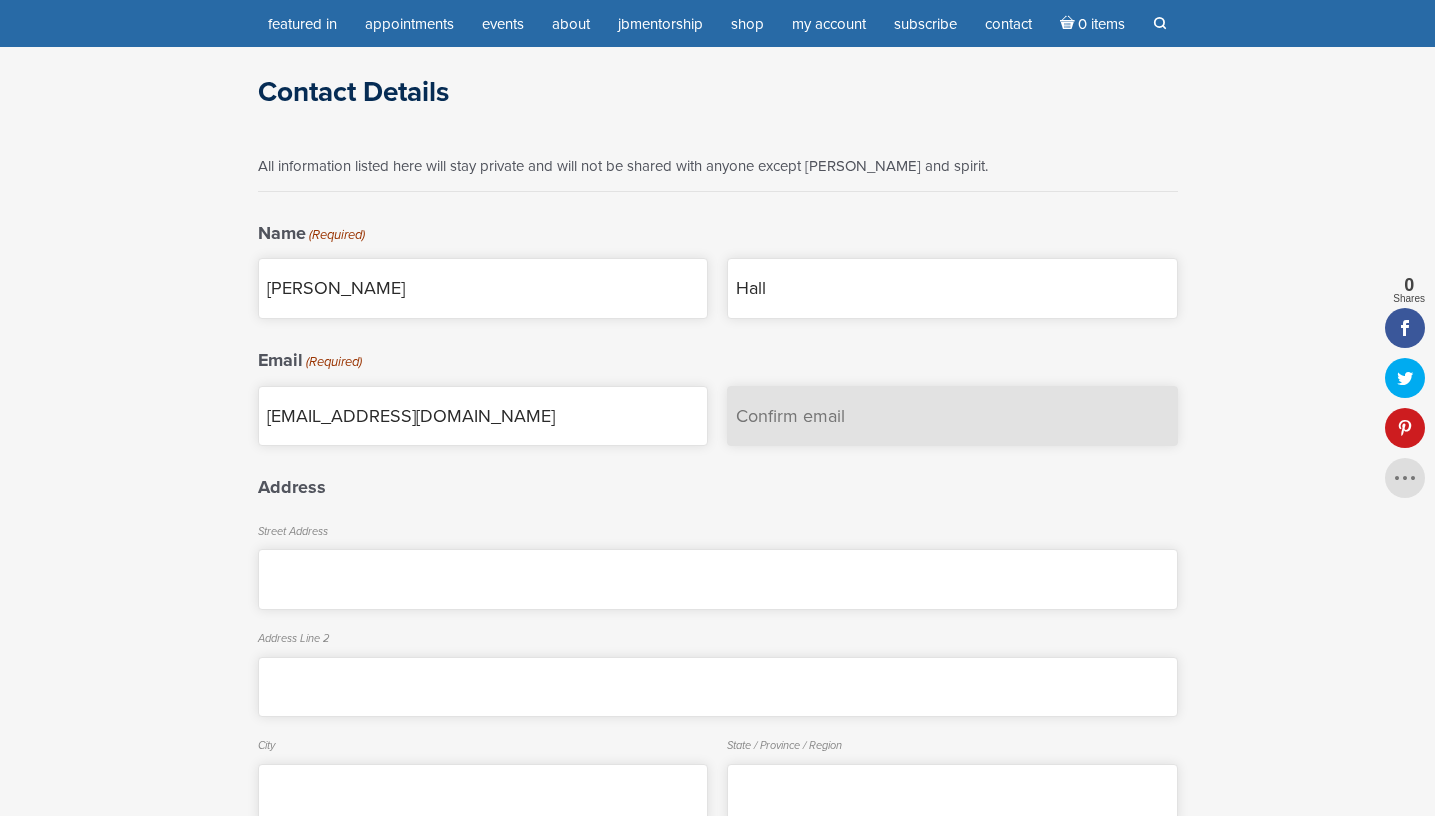 click on "Confirm Email" at bounding box center [952, 416] 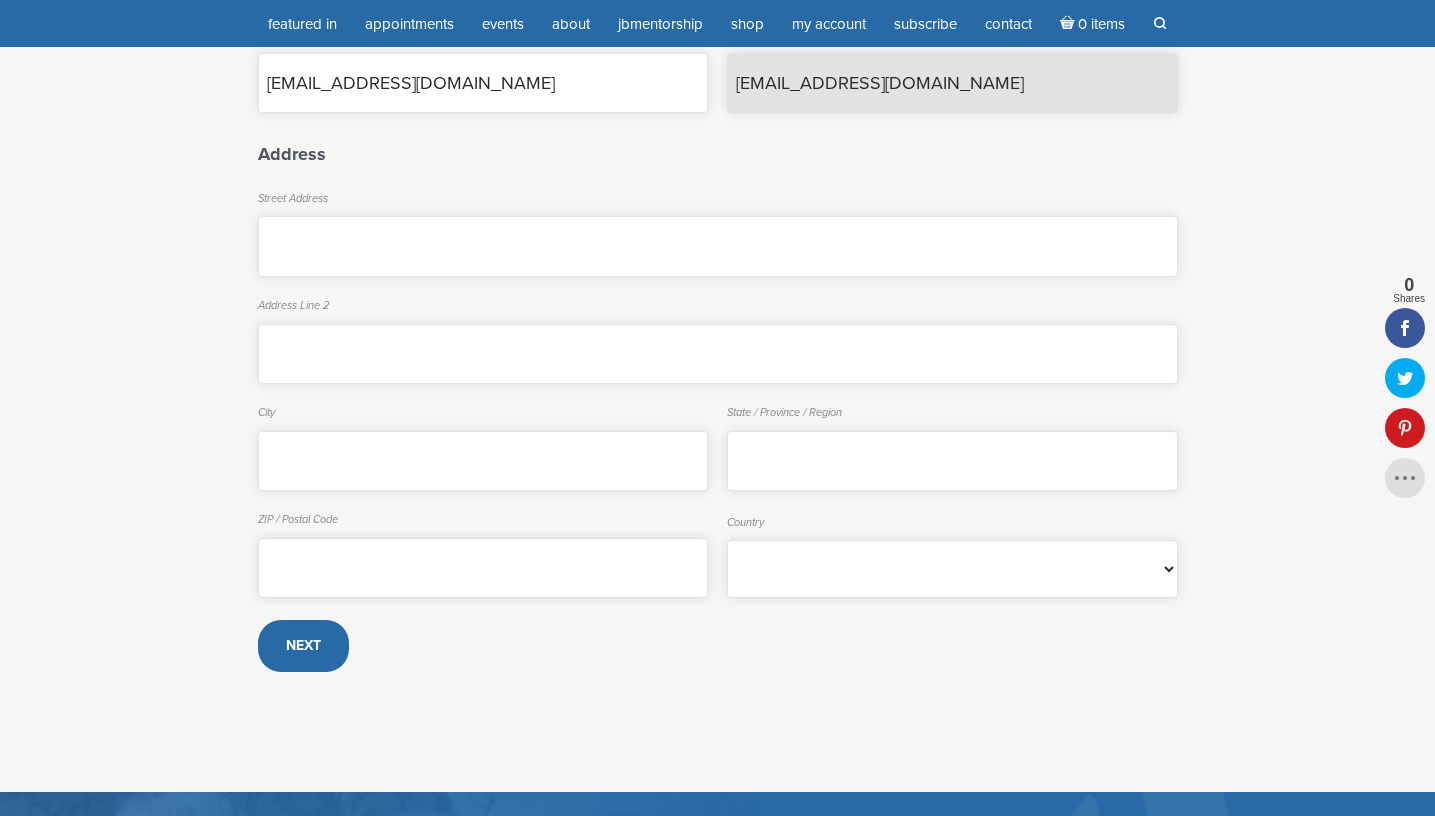 scroll, scrollTop: 702, scrollLeft: 0, axis: vertical 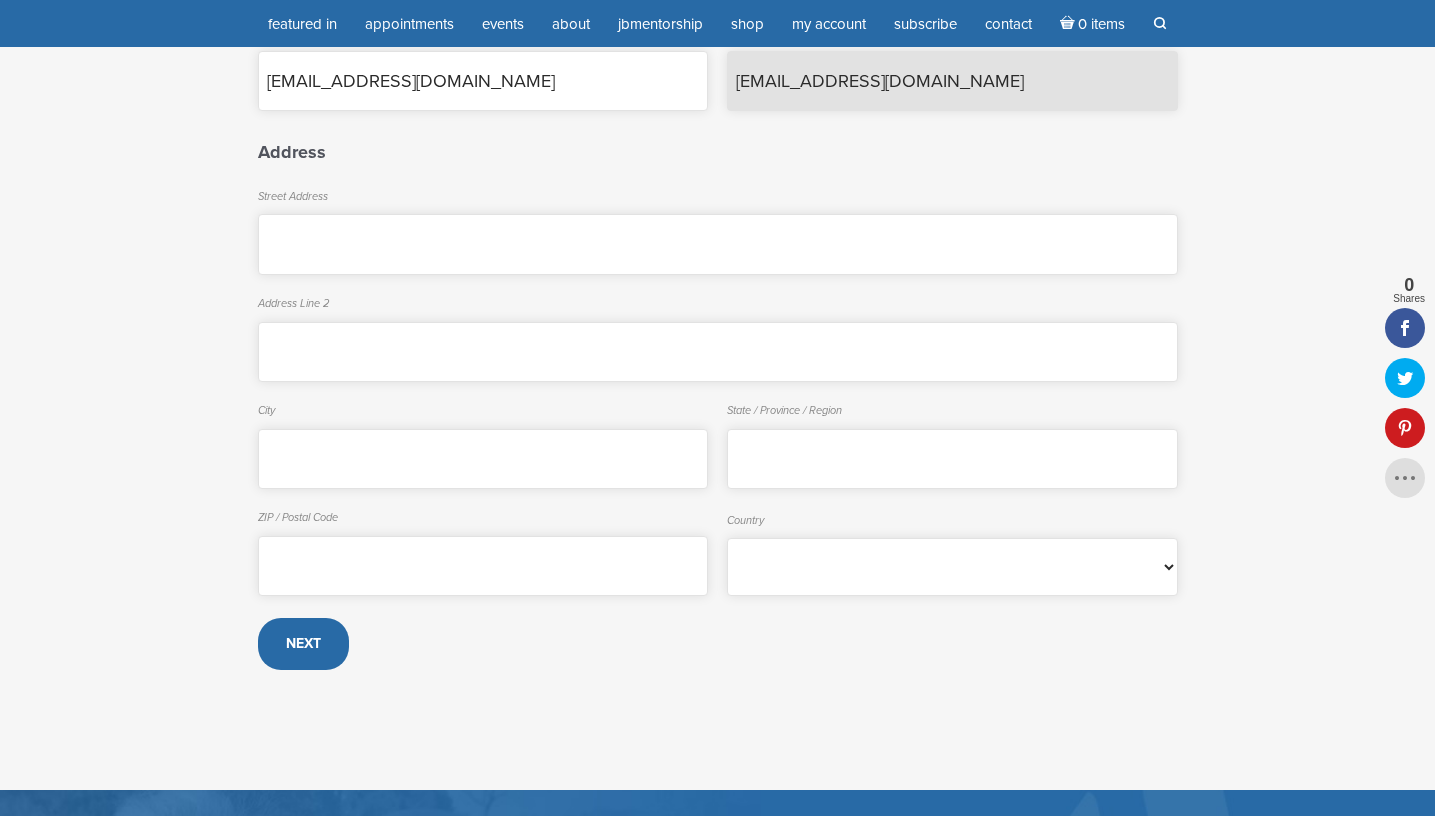 type on "soundembracesf@gmail.com" 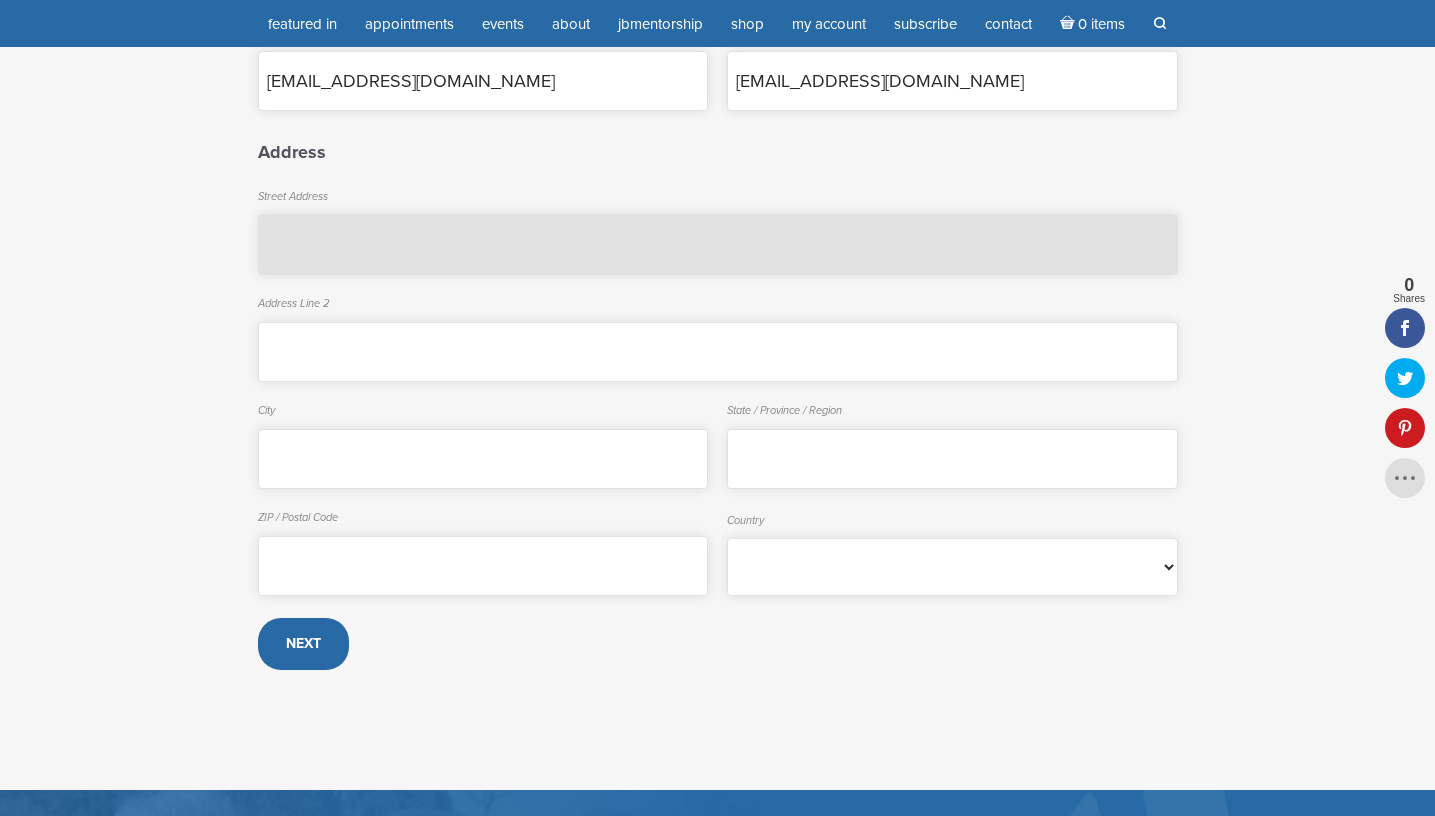 click on "Street Address" at bounding box center [718, 244] 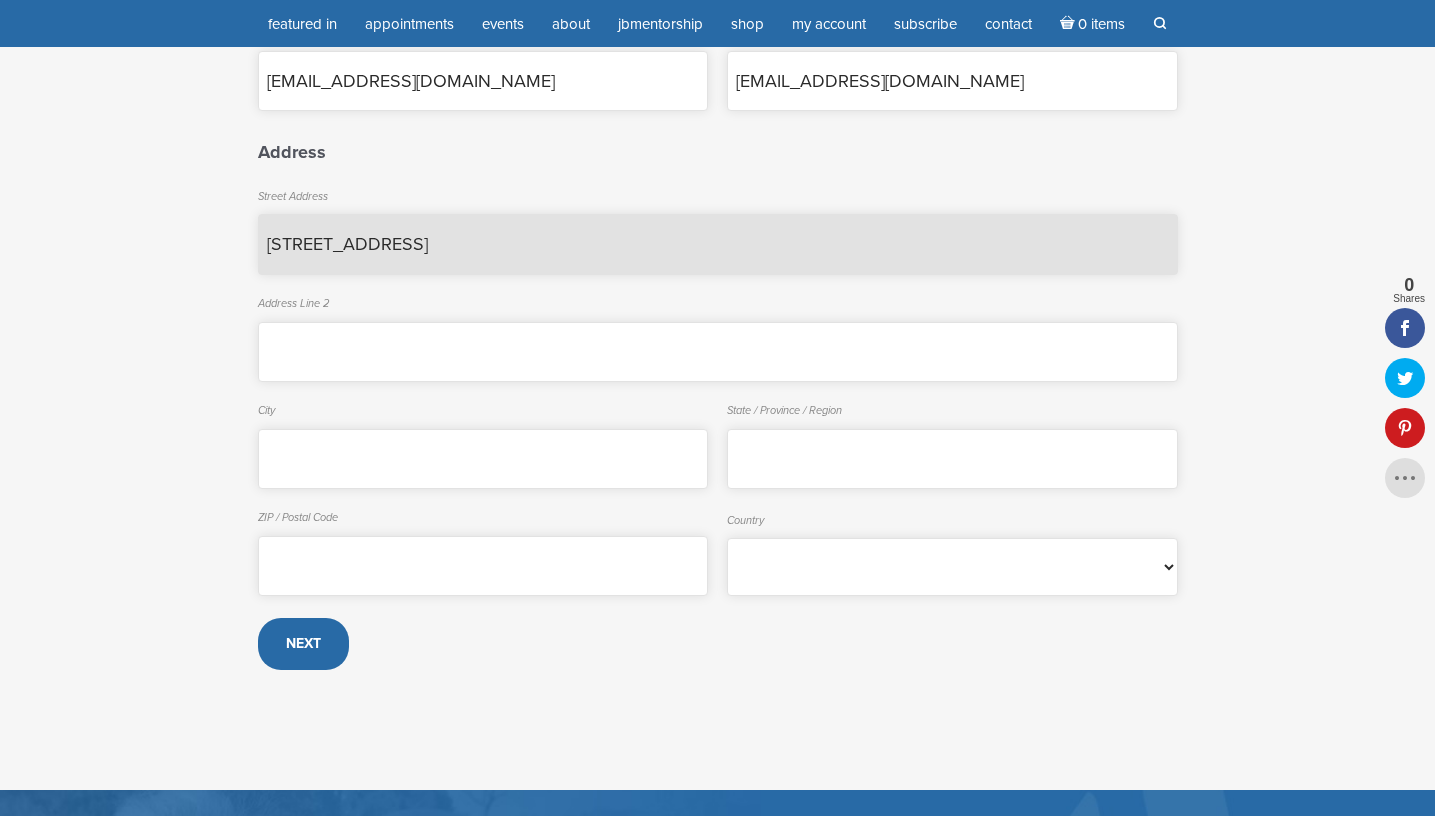type on "340 Brookwood Dr" 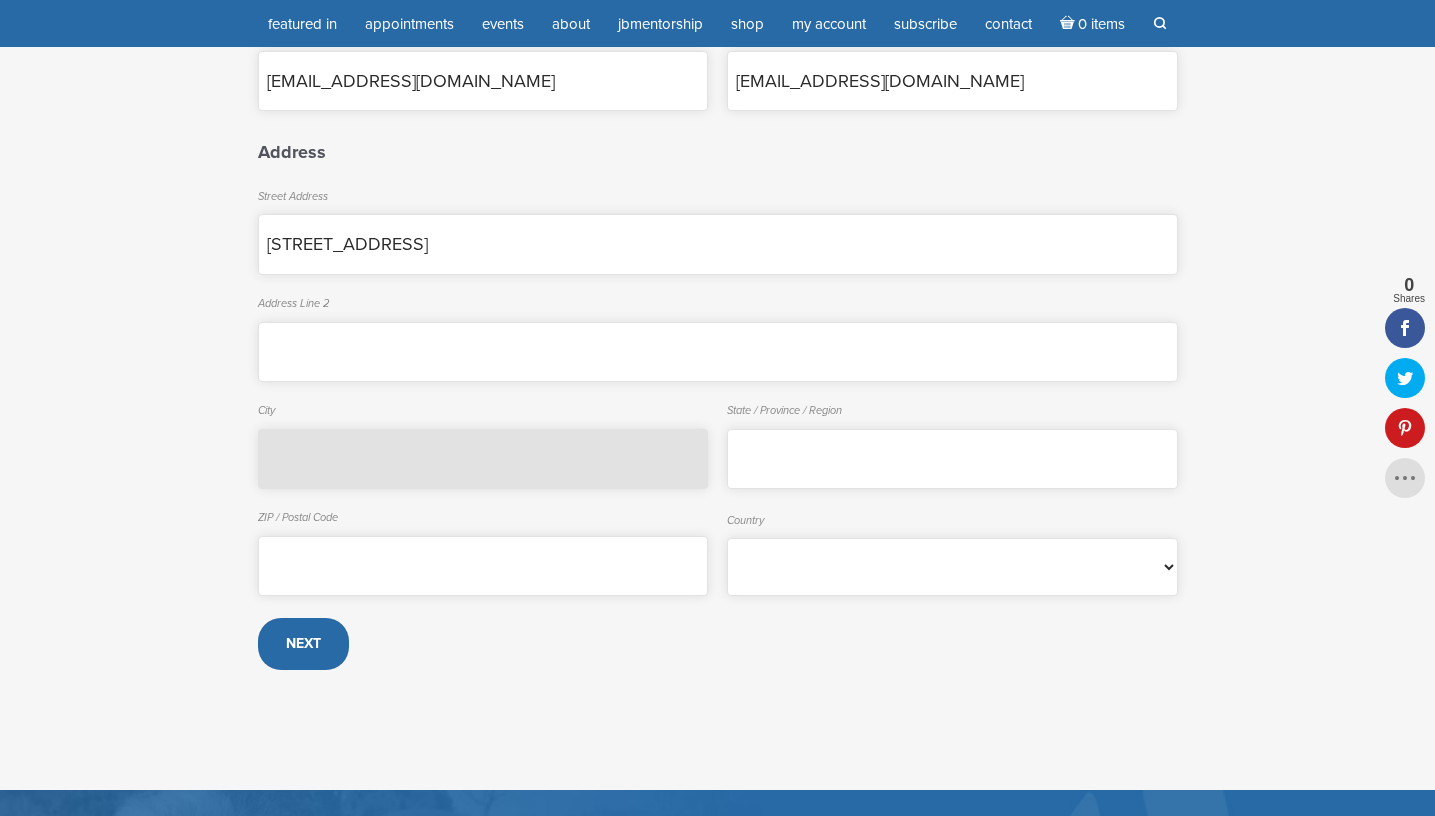 click on "City" at bounding box center (483, 459) 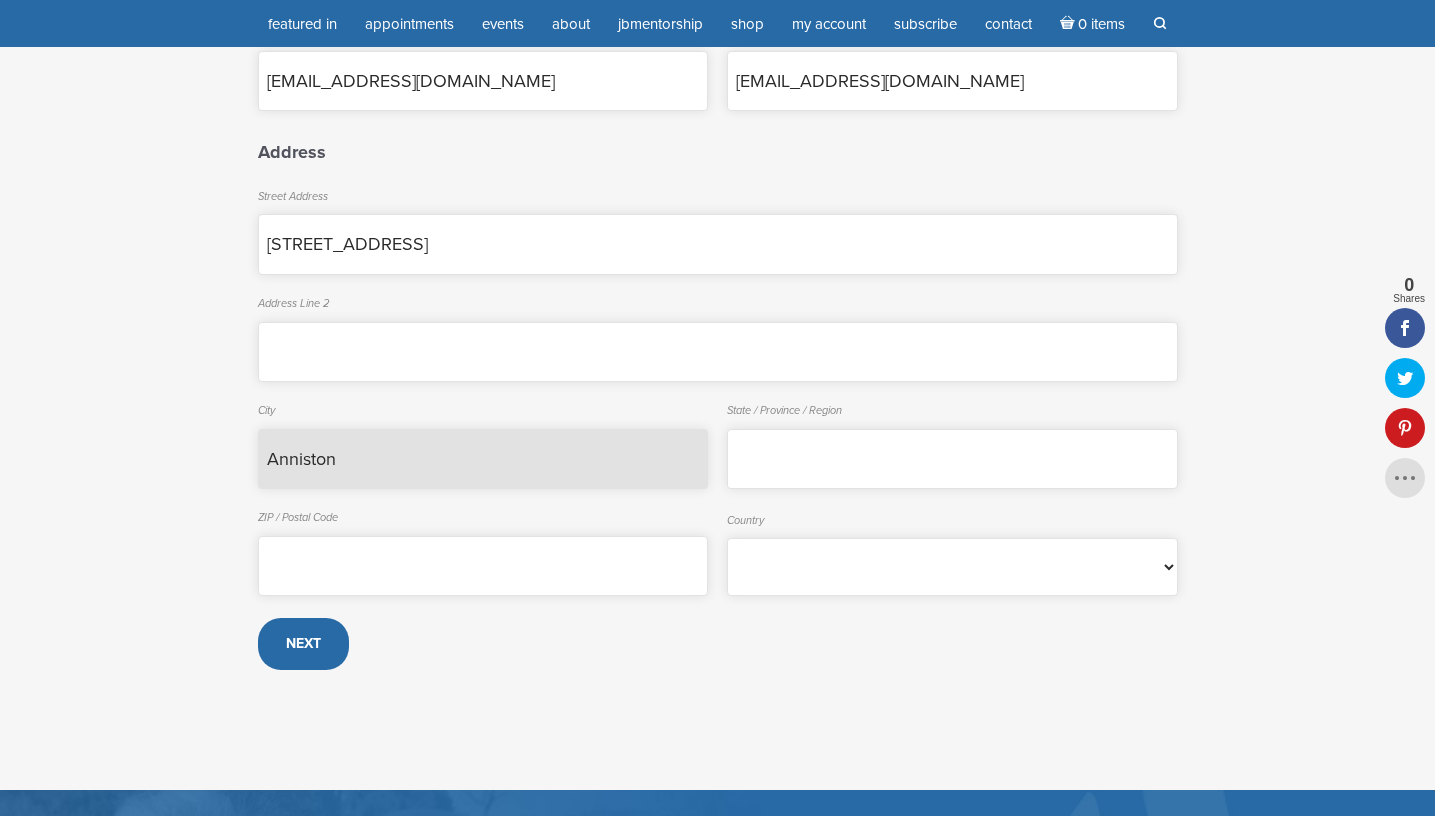 type on "Anniston" 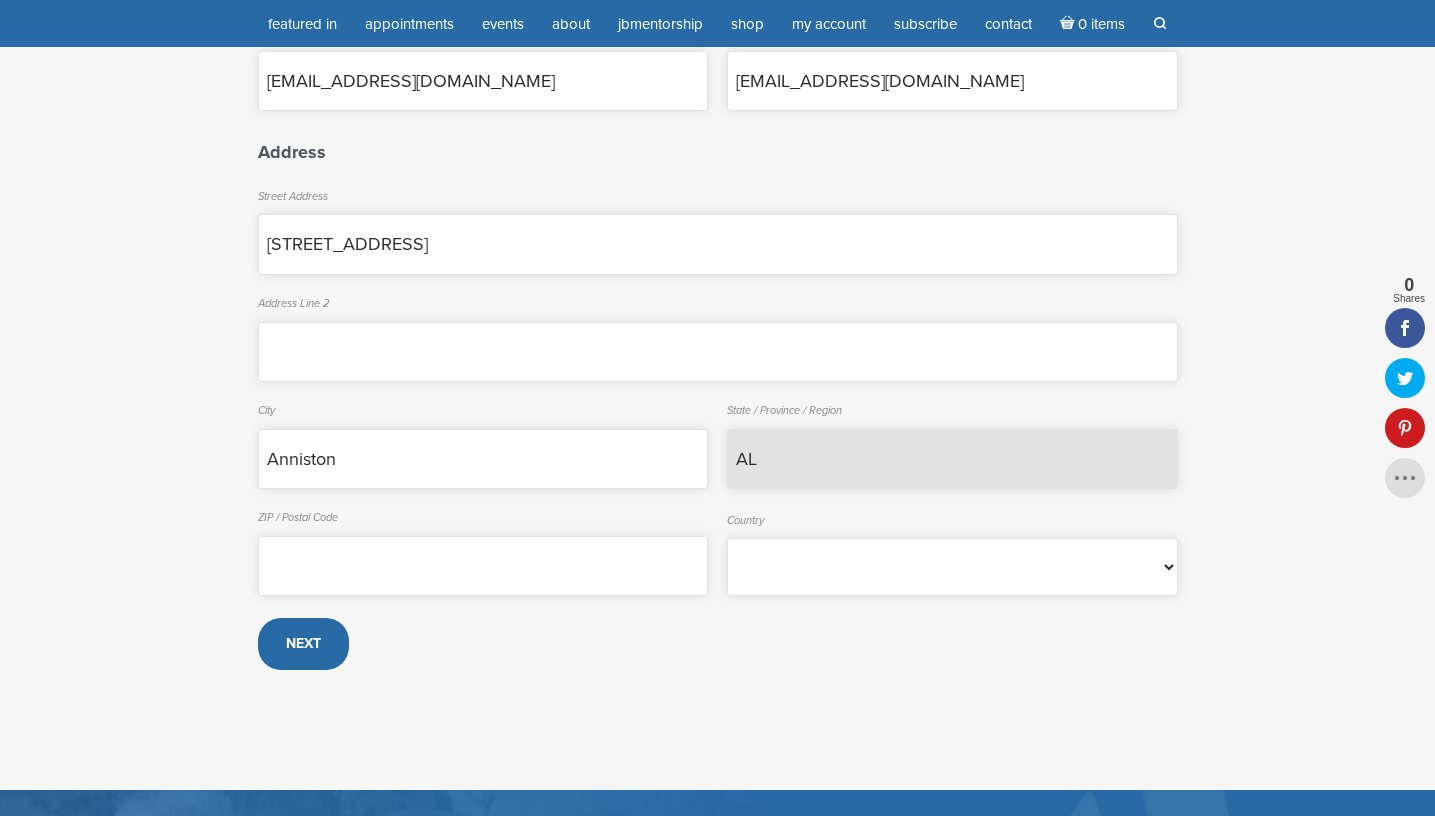 type on "AL" 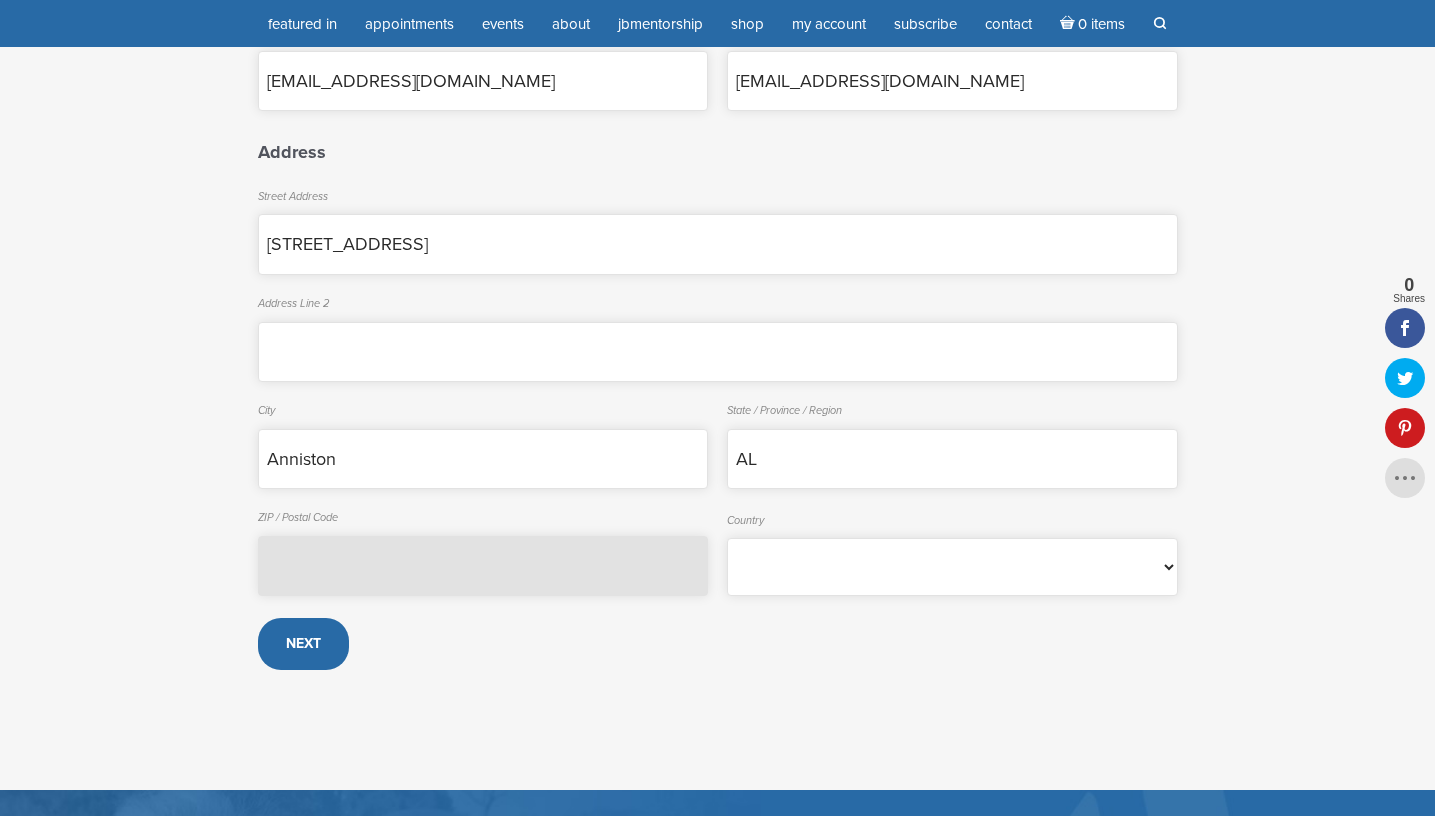 click on "ZIP / Postal Code" at bounding box center [483, 566] 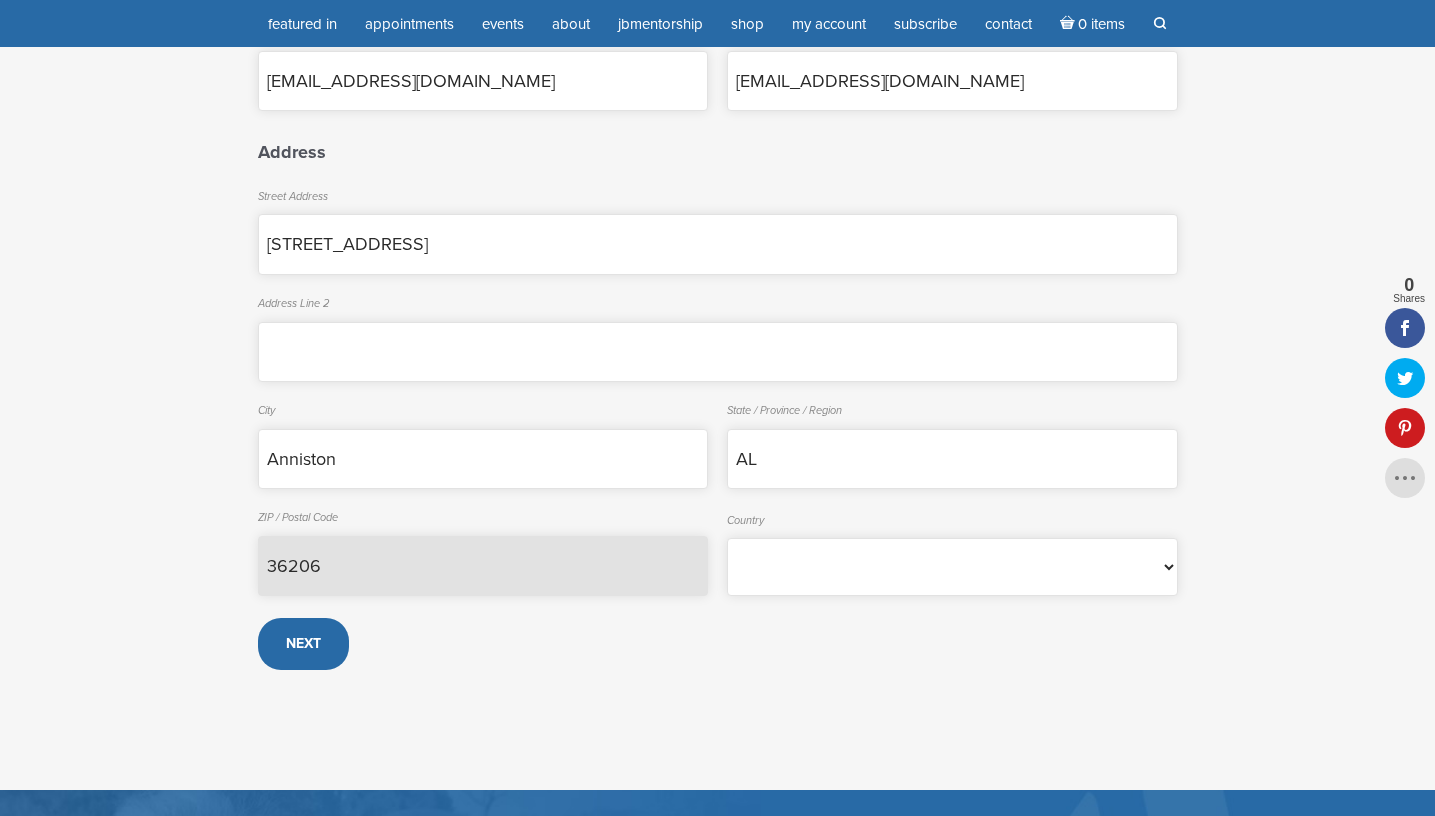 type on "36206" 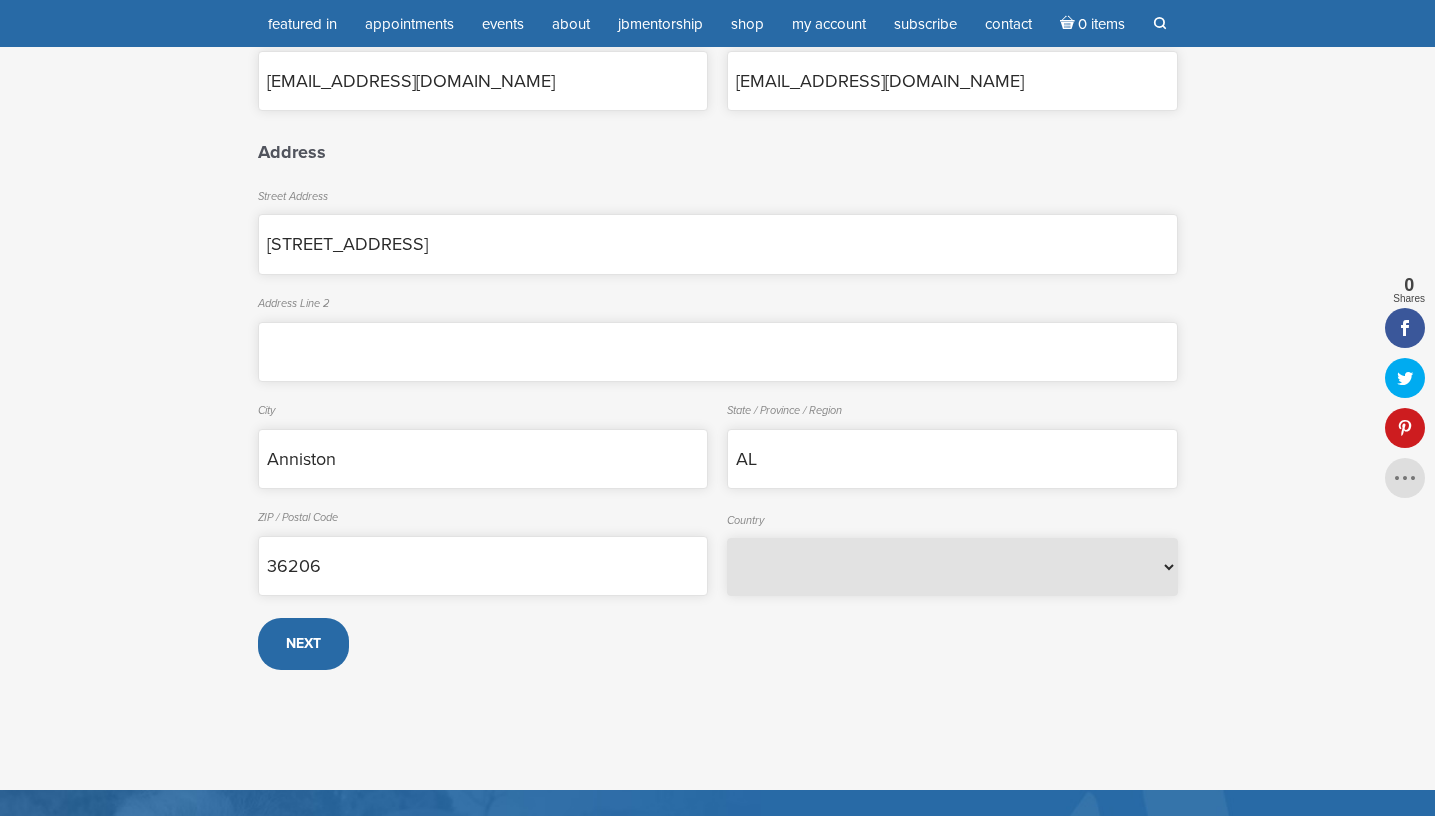 click on "Afghanistan Albania Algeria American Samoa Andorra Angola Anguilla Antarctica Antigua and Barbuda Argentina Armenia Aruba Australia Austria Azerbaijan Bahamas Bahrain Bangladesh Barbados Belarus Belgium Belize Benin Bermuda Bhutan Bolivia Bonaire, Sint Eustatius and Saba Bosnia and Herzegovina Botswana Bouvet Island Brazil British Indian Ocean Territory Brunei Darussalam Bulgaria Burkina Faso Burundi Cabo Verde Cambodia Cameroon Canada Cayman Islands Central African Republic Chad Chile China Christmas Island Cocos Islands Colombia Comoros Congo Congo, Democratic Republic of the Cook Islands Costa Rica Croatia Cuba Curaçao Cyprus Czechia Côte d'Ivoire Denmark Djibouti Dominica Dominican Republic Ecuador Egypt El Salvador Equatorial Guinea Eritrea Estonia Eswatini Ethiopia Falkland Islands Faroe Islands Fiji Finland France French Guiana French Polynesia French Southern Territories Gabon Gambia Georgia Germany Ghana Gibraltar Greece Greenland Grenada Guadeloupe Guam Guatemala Guernsey Guinea Guinea-Bissau Iran" at bounding box center [952, 567] 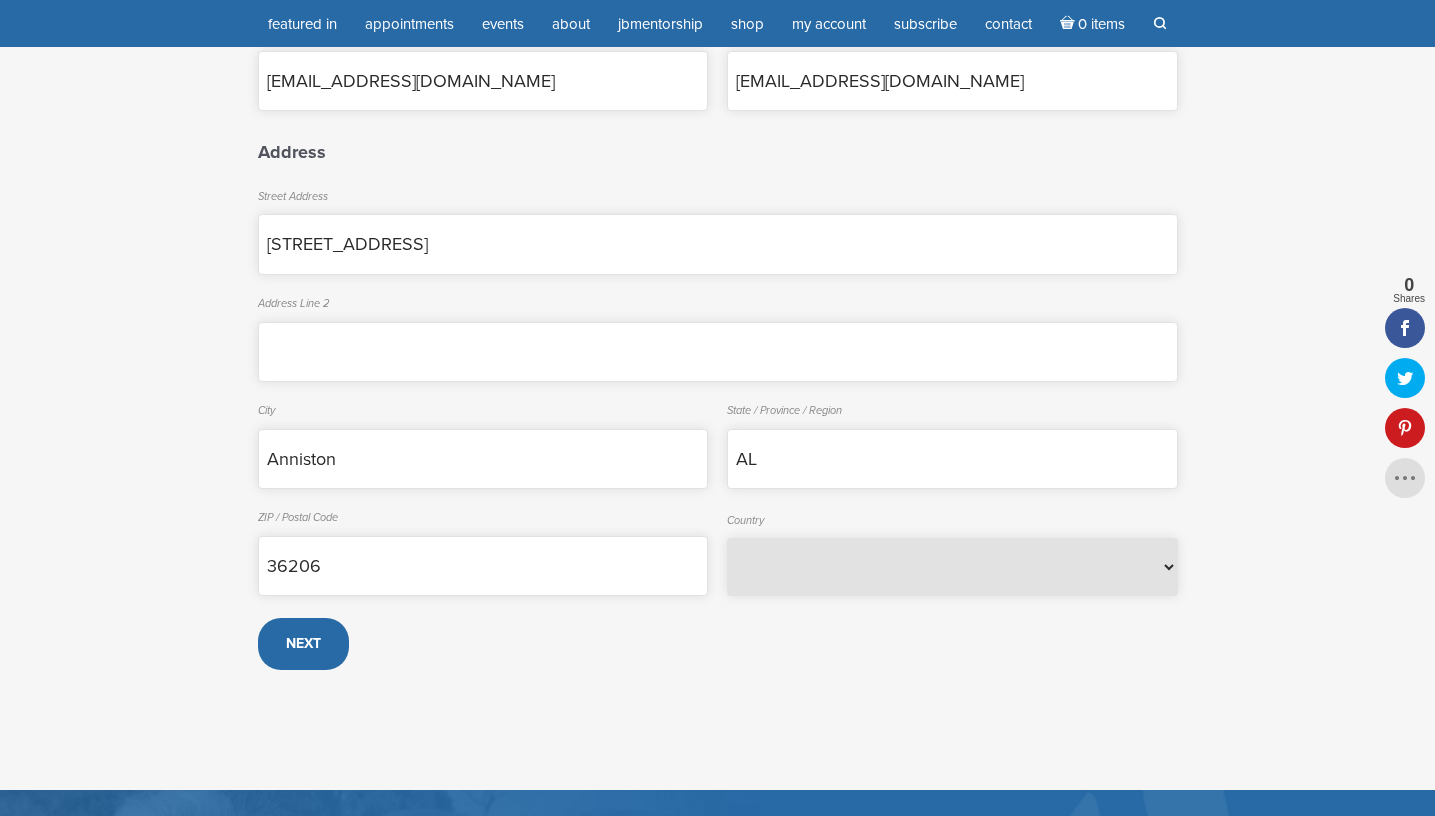 select on "United States" 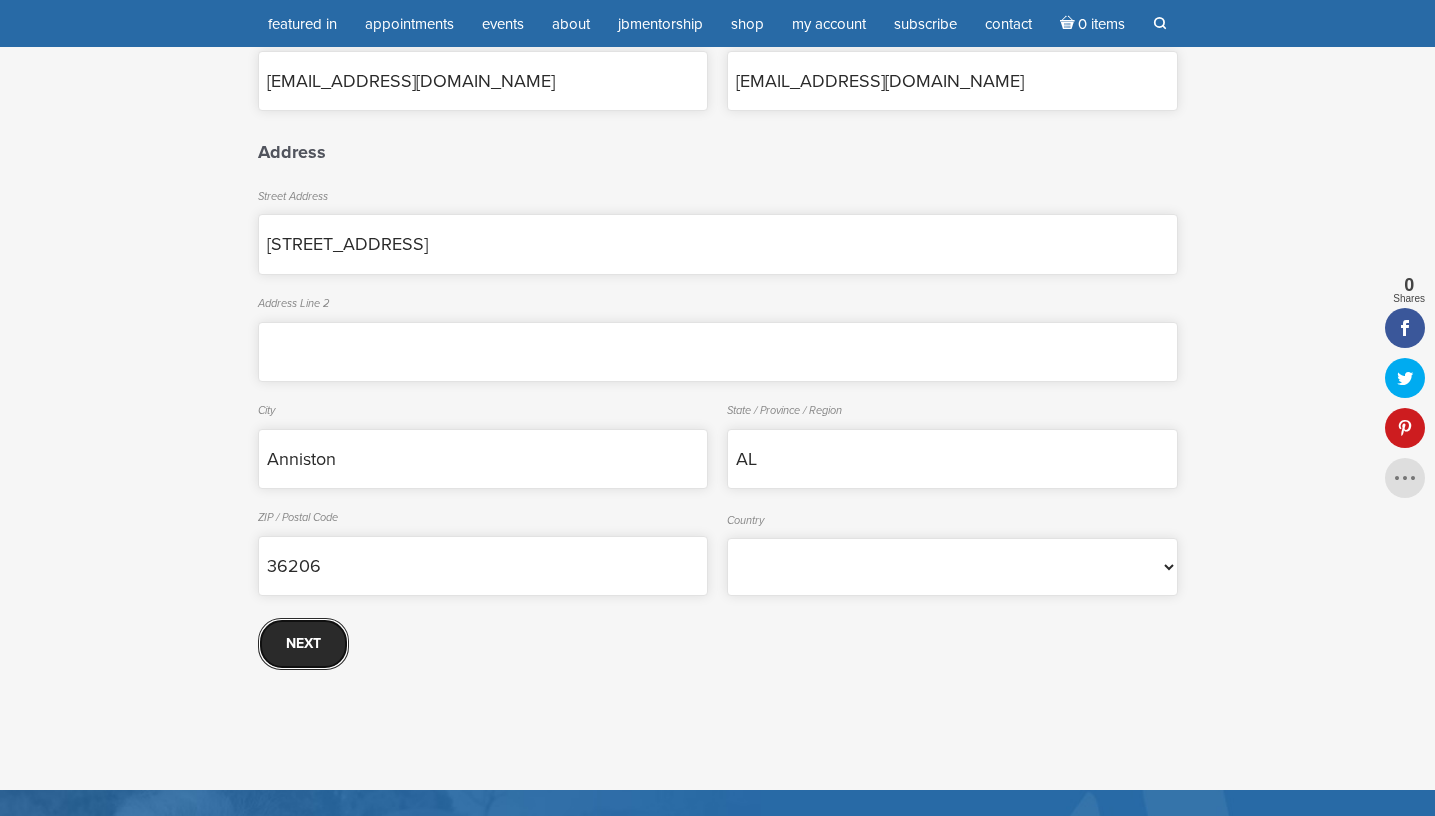 click on "Next" at bounding box center (303, 644) 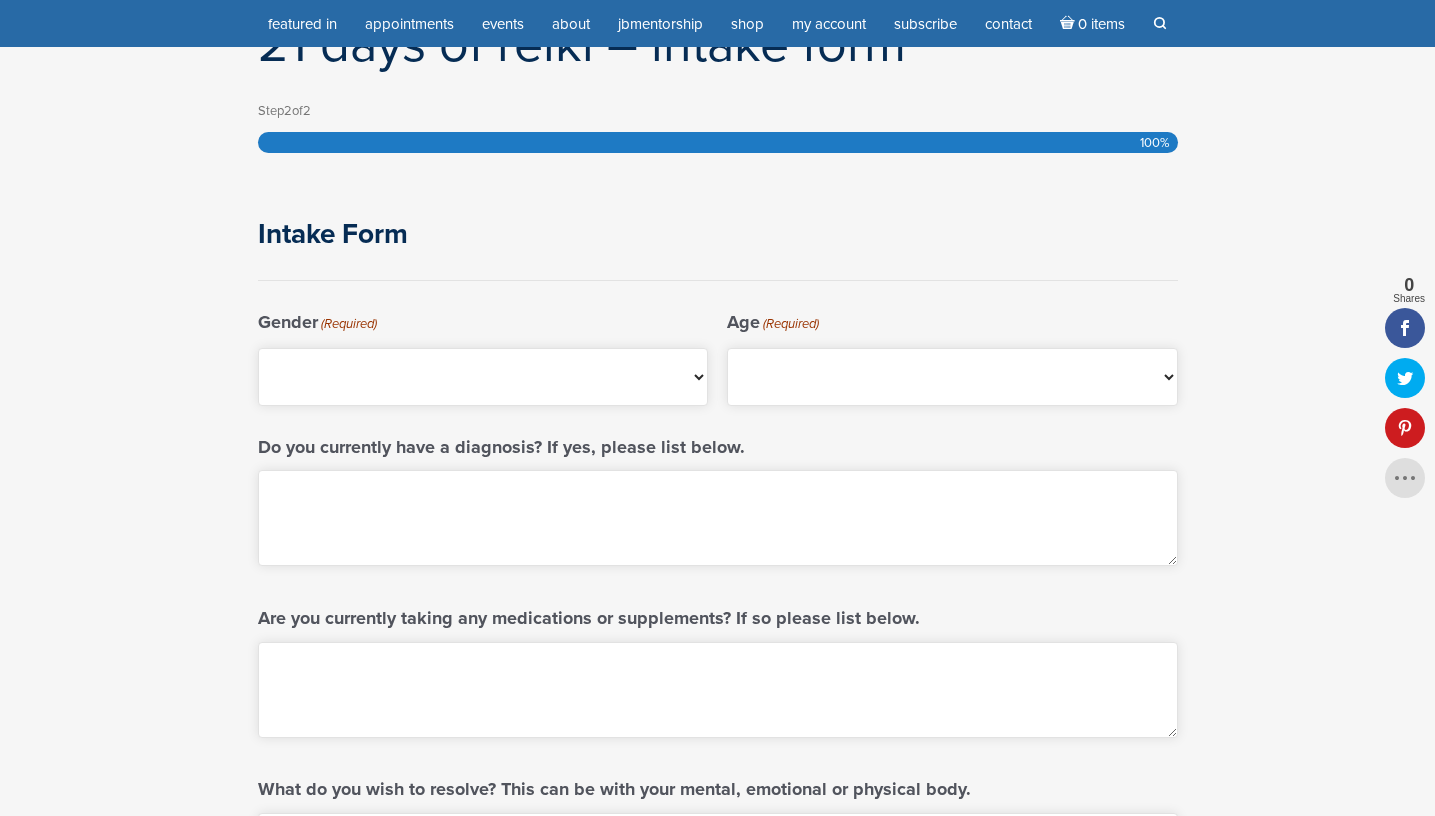 scroll, scrollTop: 266, scrollLeft: 0, axis: vertical 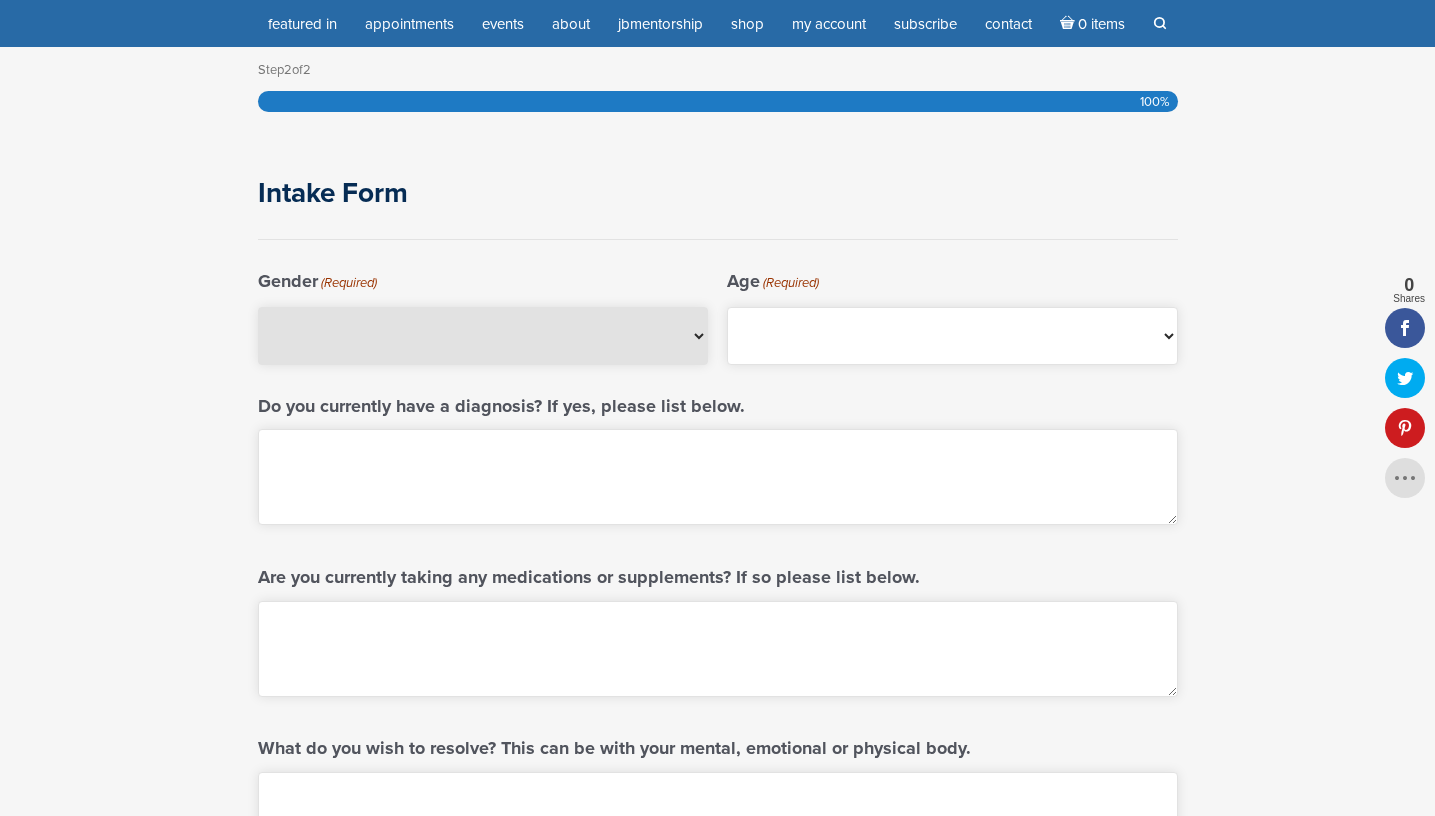 click on "Male Female Non-binary Agender My gender isn't listed Prefer Not to Answer" at bounding box center [483, 336] 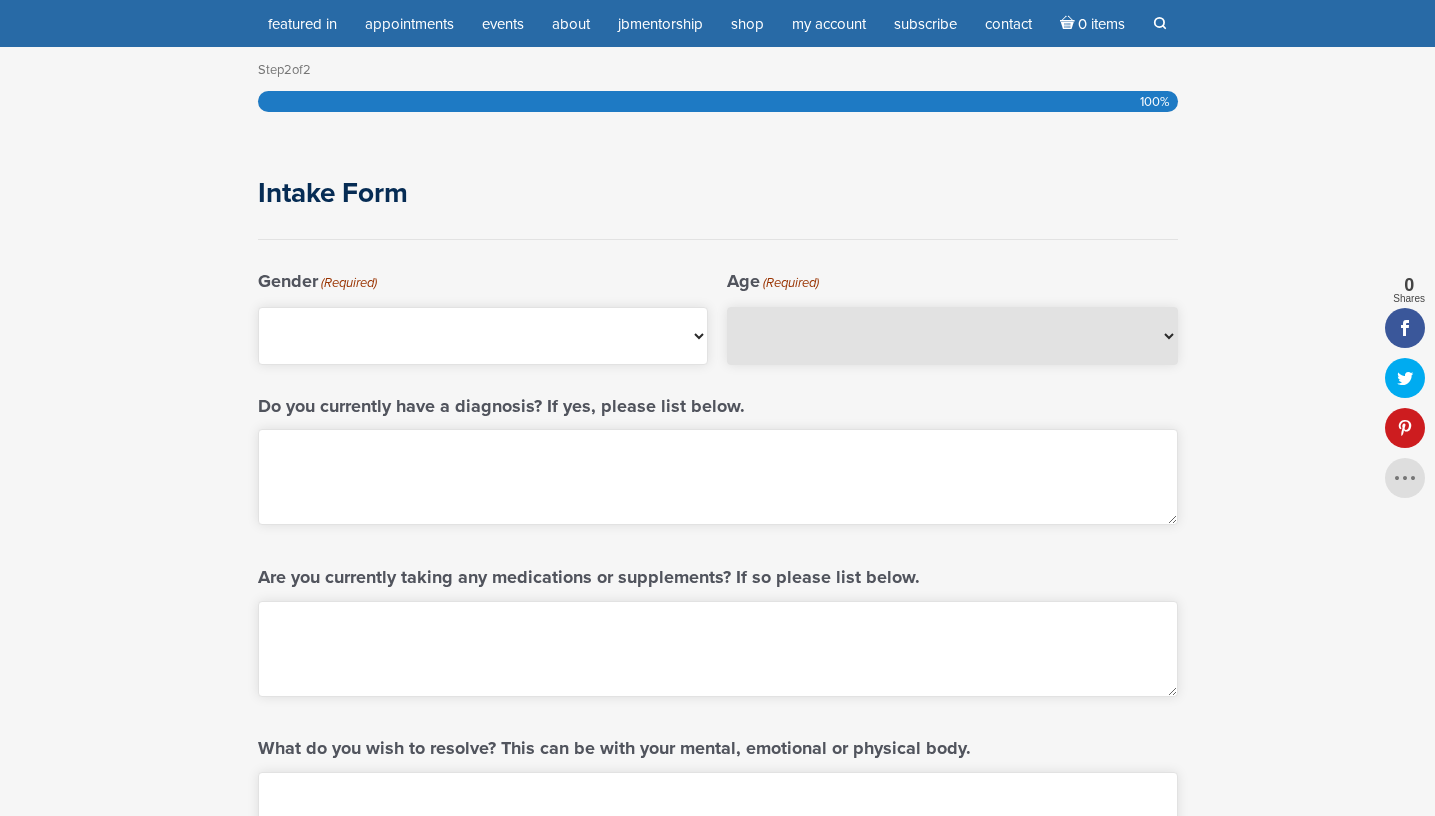 click on "16-24 25-34 35-44 45-54 55-64 65+" at bounding box center (952, 336) 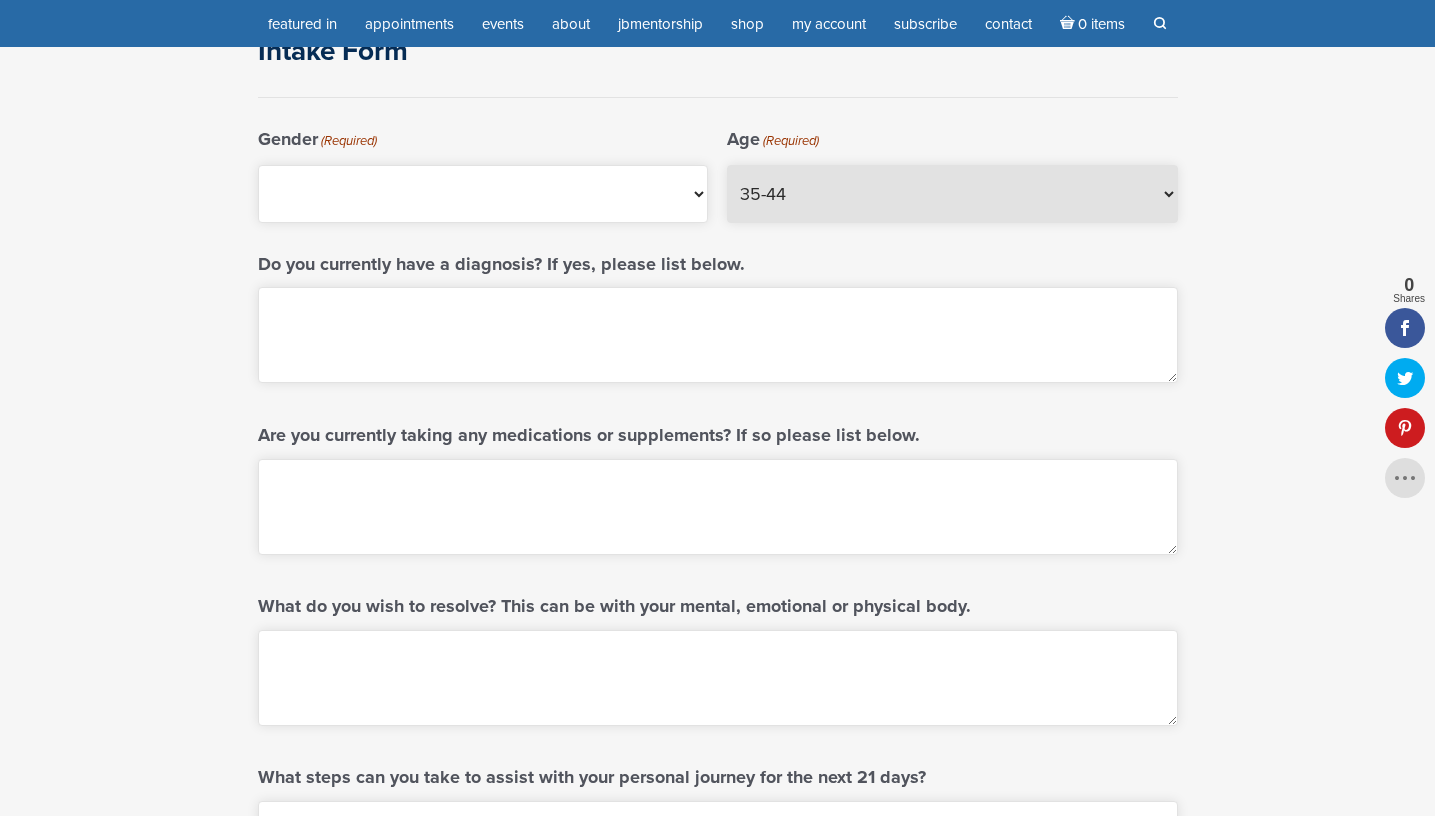 scroll, scrollTop: 409, scrollLeft: 0, axis: vertical 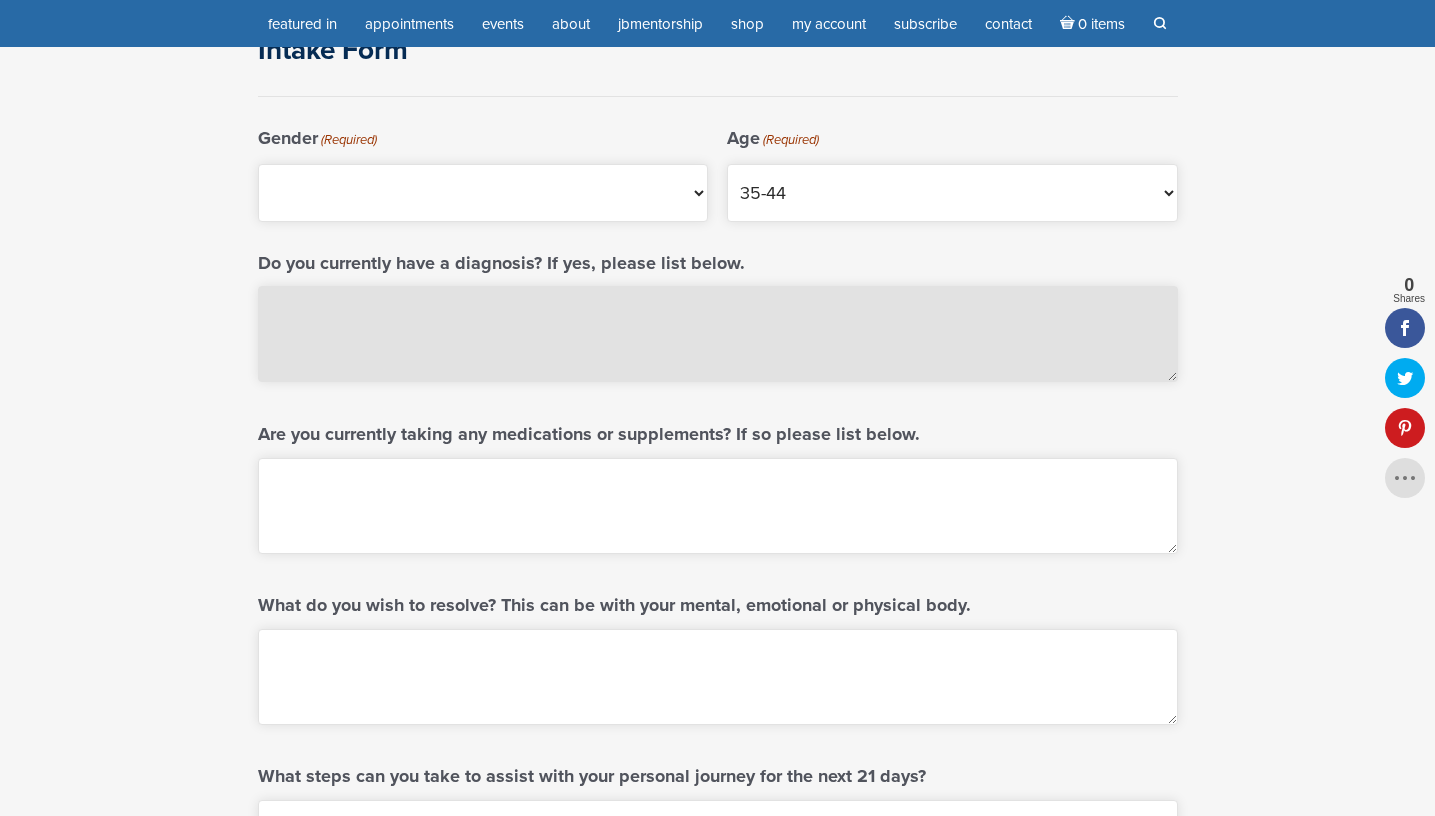 click on "Do you currently have a diagnosis? If yes, please list below." at bounding box center [718, 334] 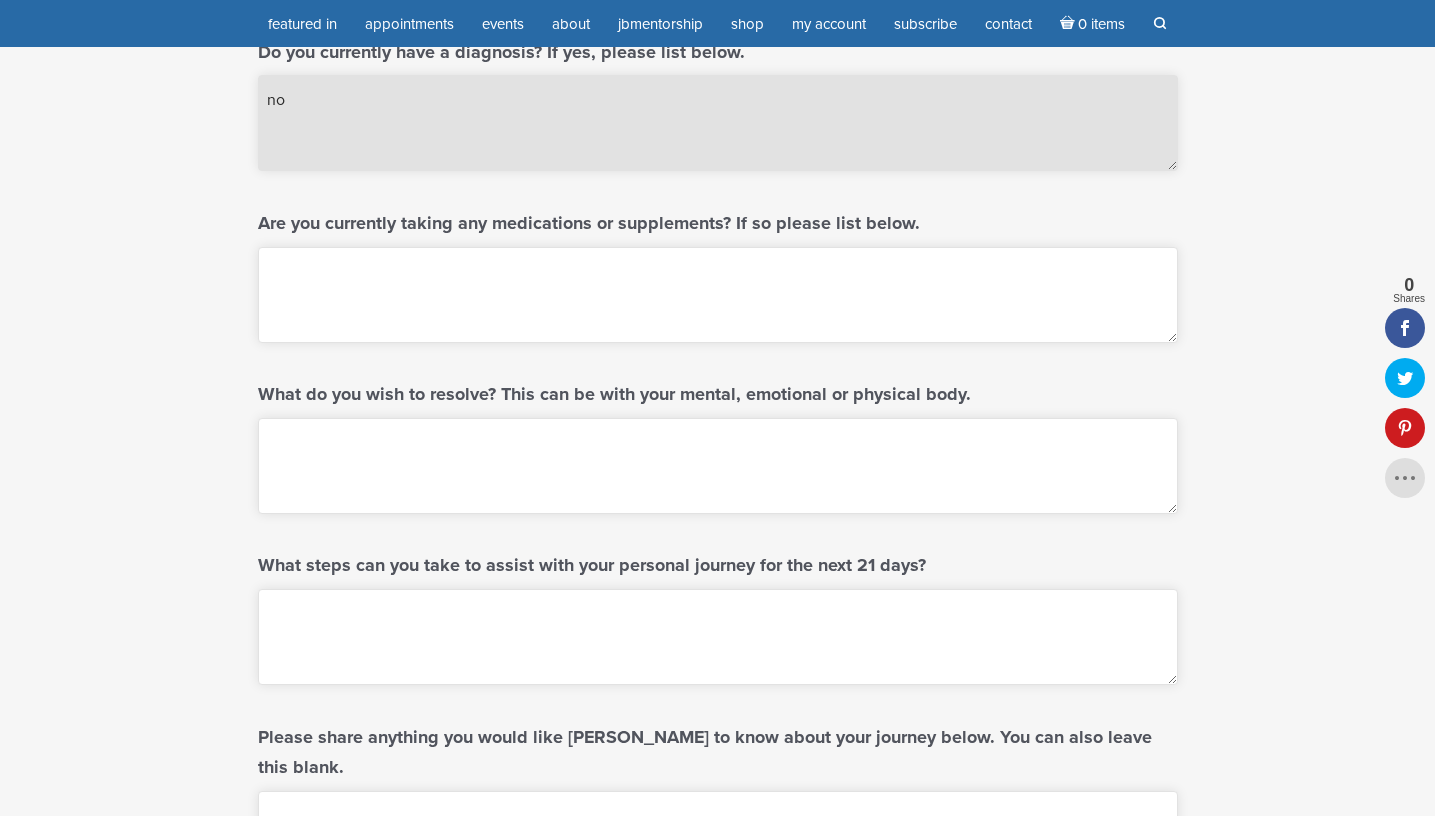 scroll, scrollTop: 622, scrollLeft: 0, axis: vertical 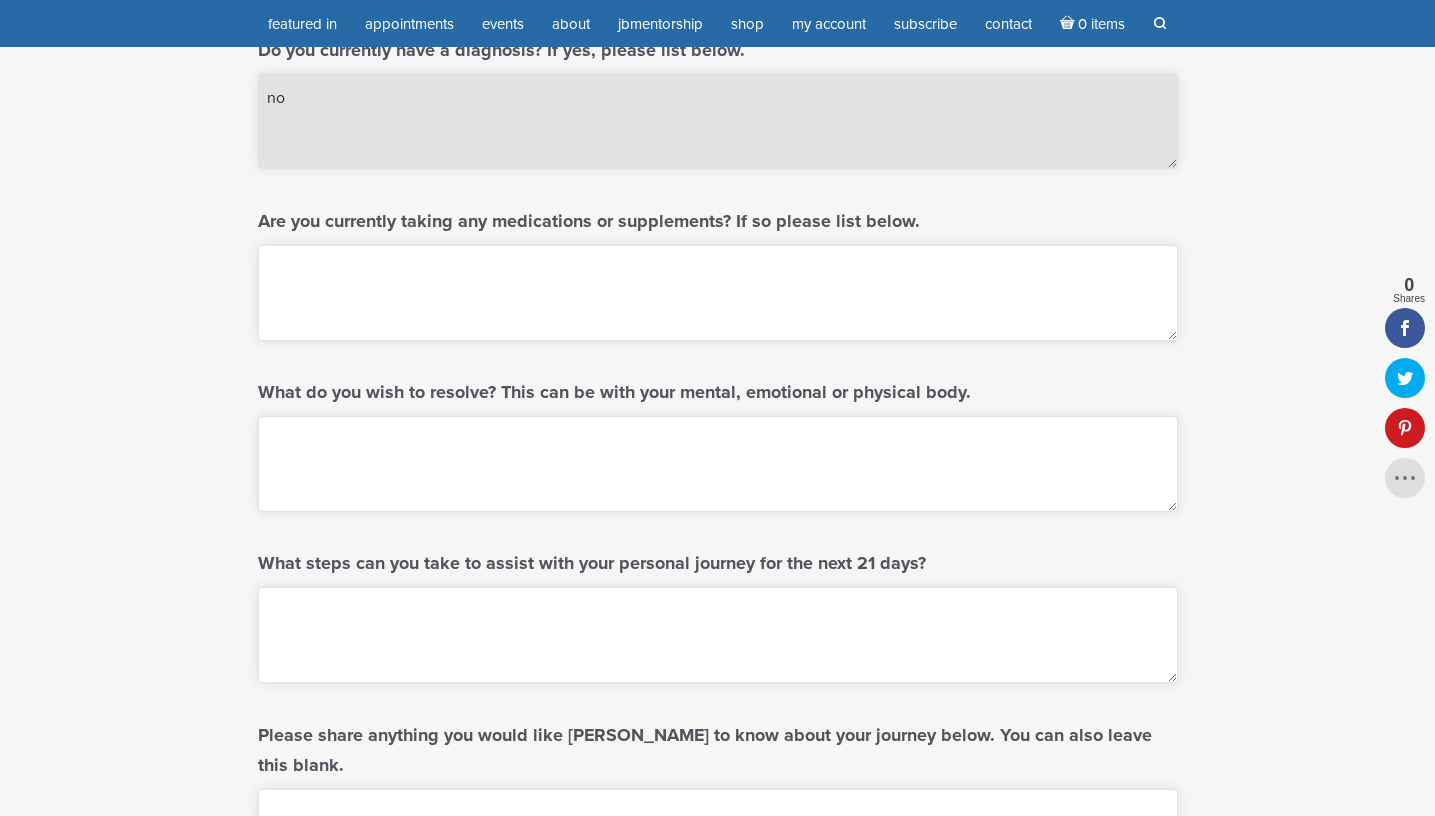 type on "no" 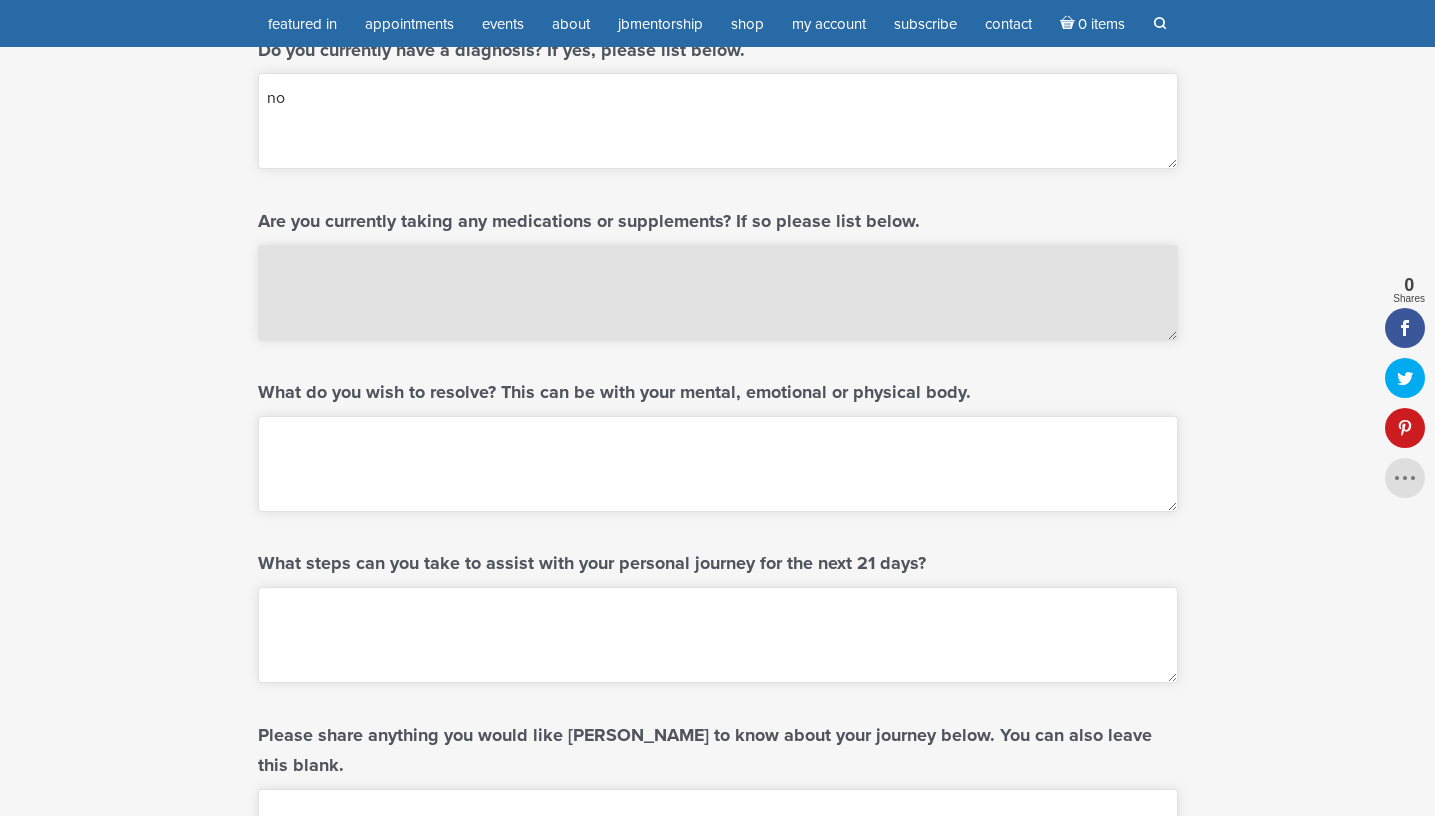 click on "Are you currently taking any medications or supplements? If so please list below." at bounding box center (718, 293) 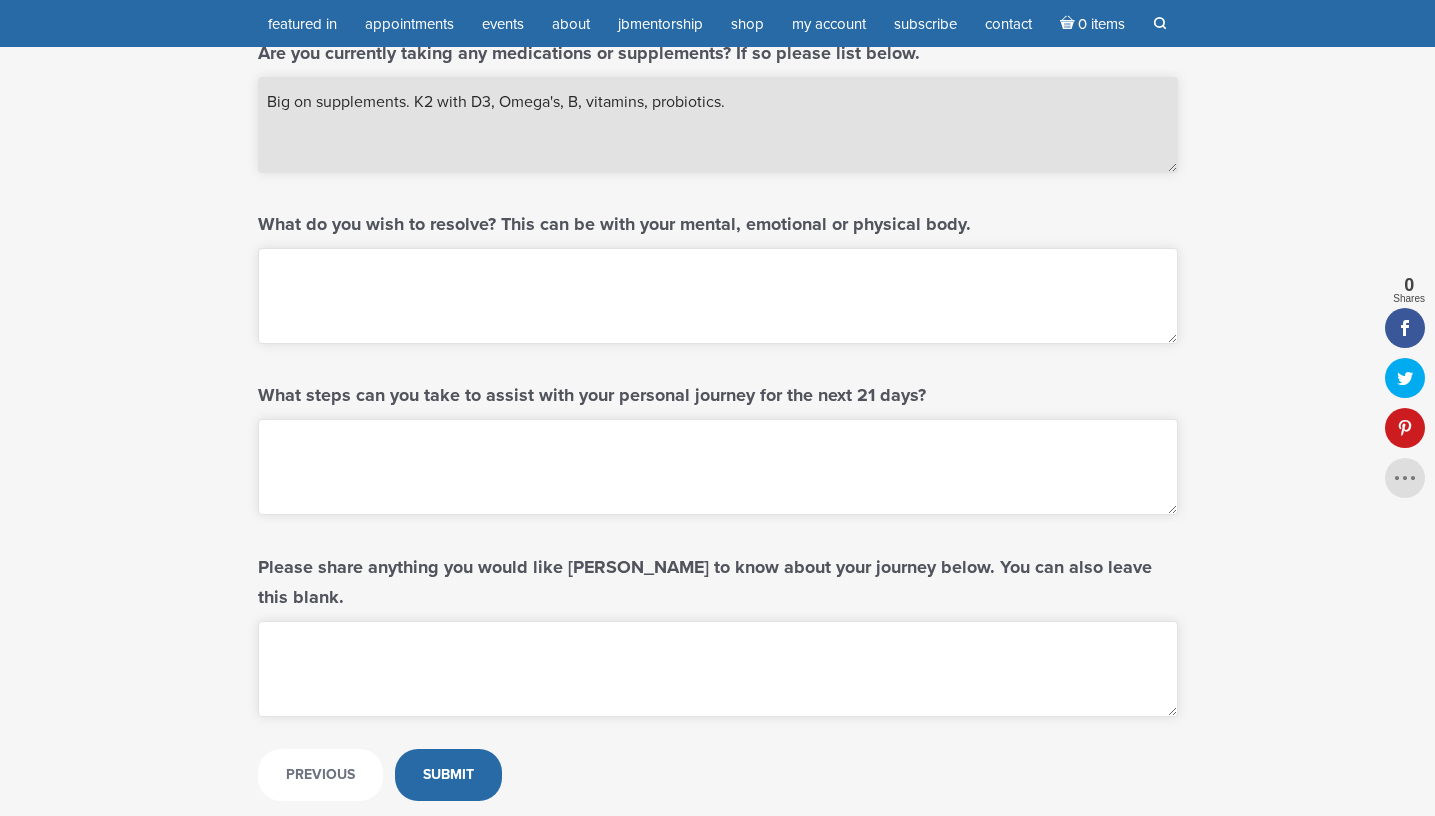 scroll, scrollTop: 797, scrollLeft: 0, axis: vertical 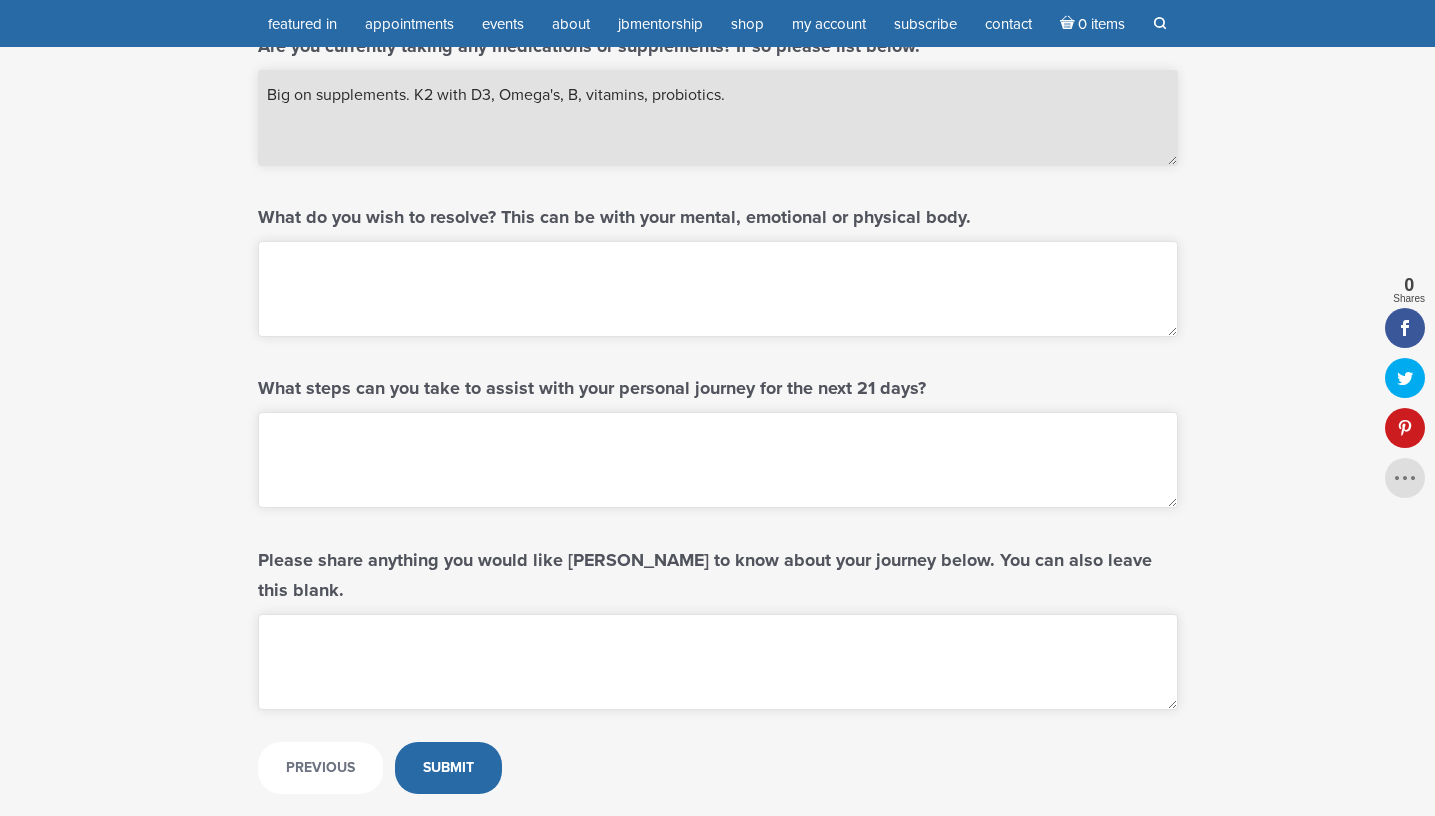 type on "Big on supplements. K2 with D3, Omega's, B, vitamins, probiotics." 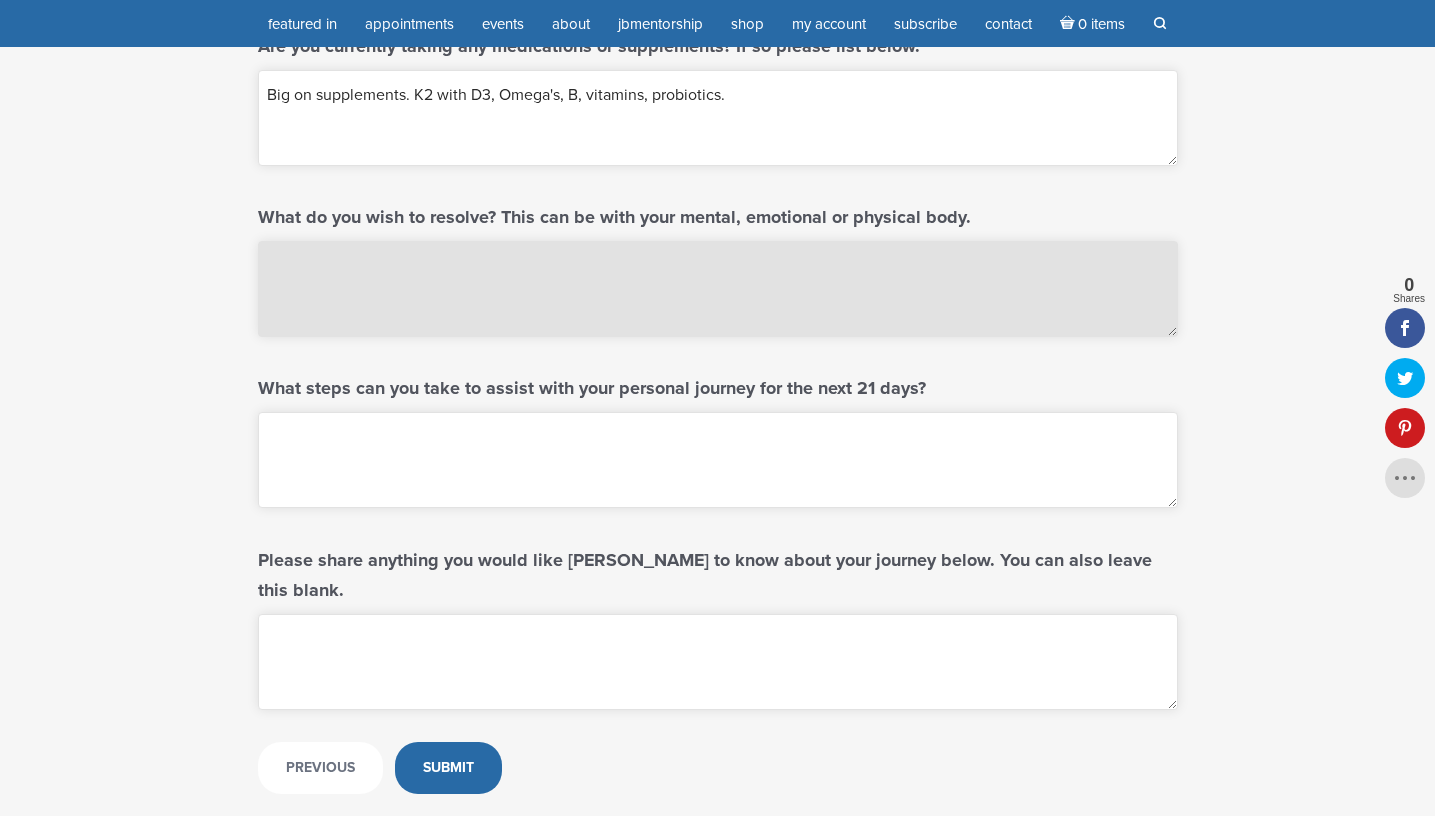 click on "What do you wish to resolve? This can be with your mental, emotional or physical body." at bounding box center [718, 289] 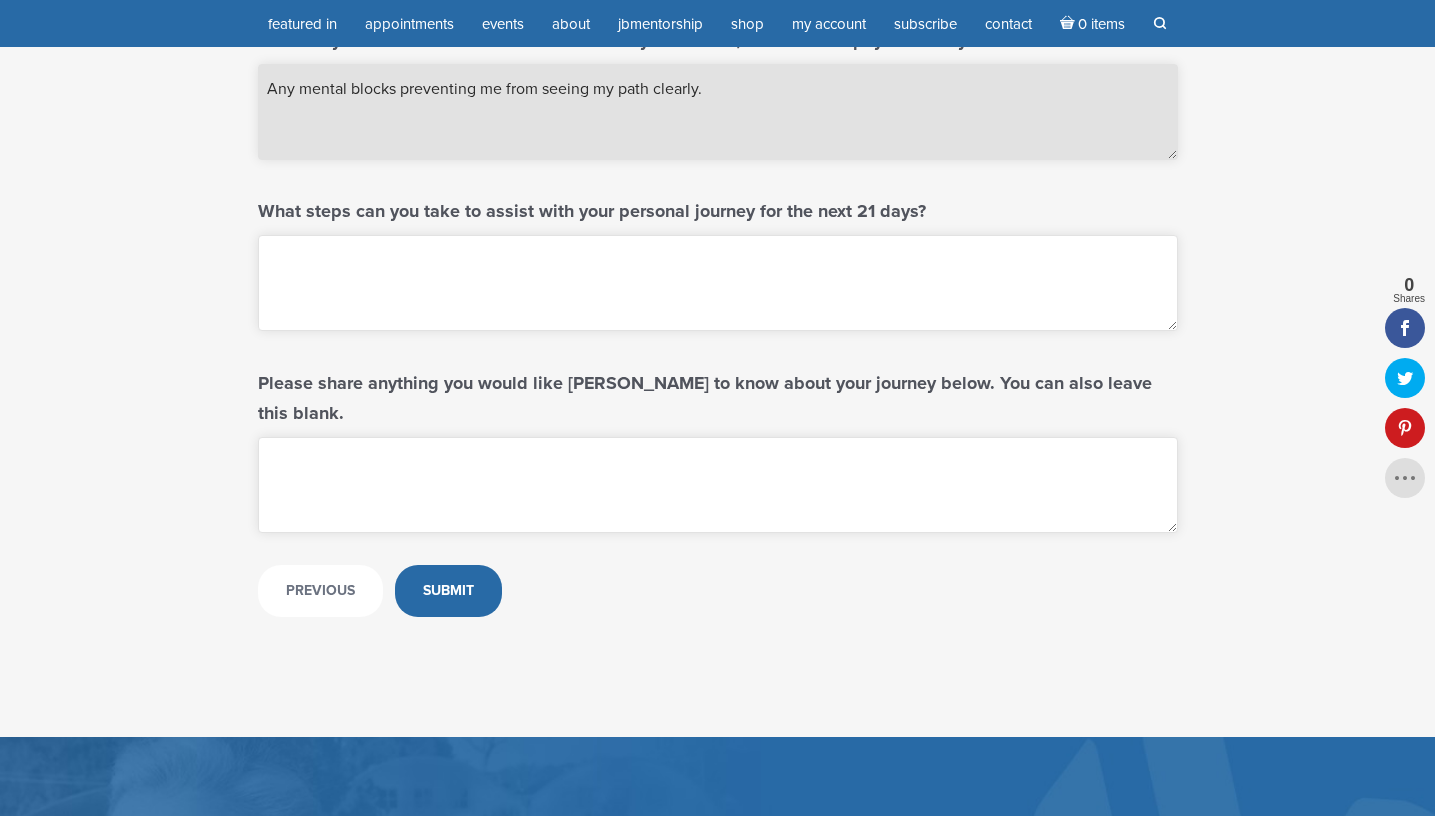 scroll, scrollTop: 976, scrollLeft: 0, axis: vertical 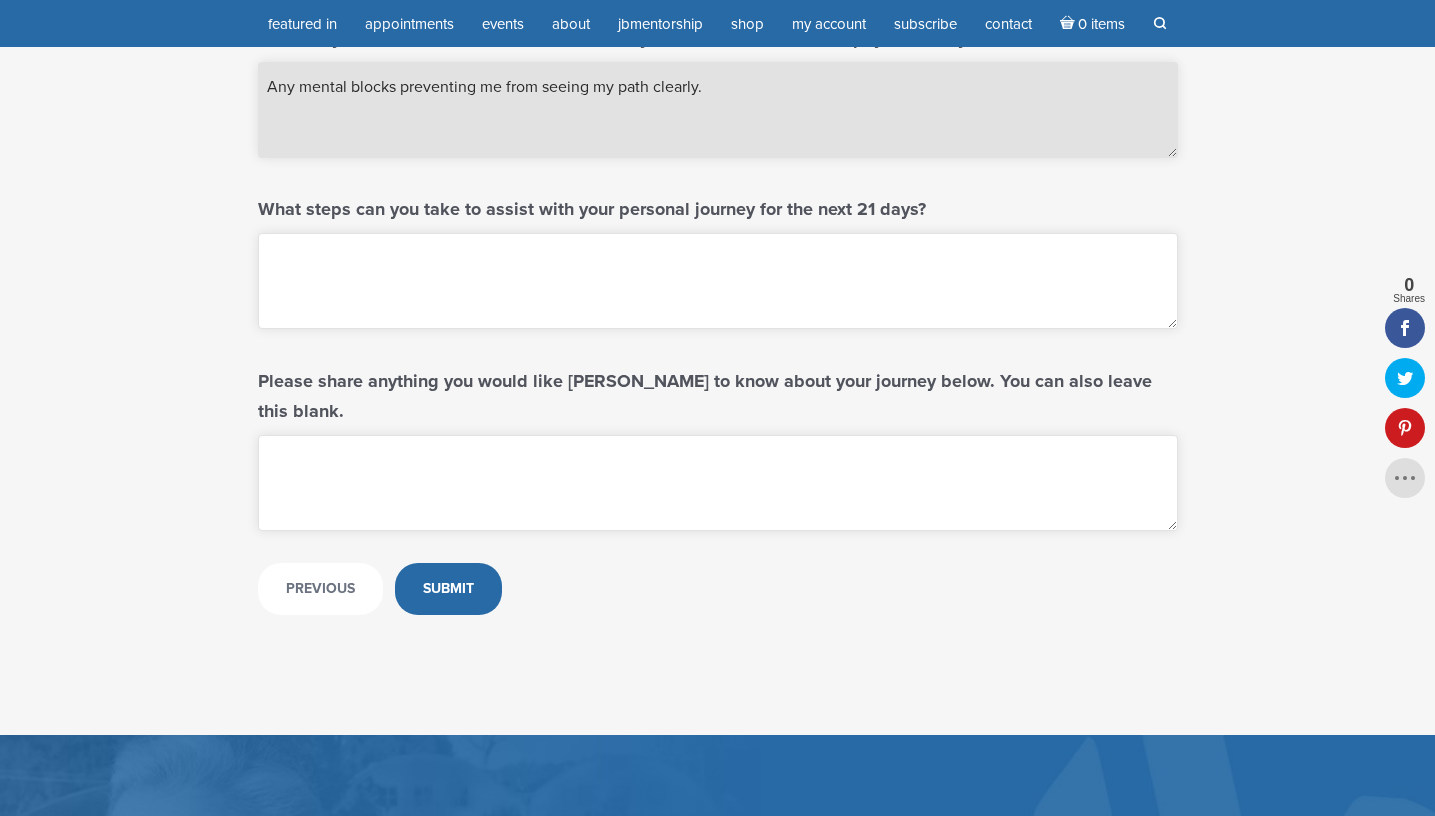 type on "Any mental blocks preventing me from seeing my path clearly." 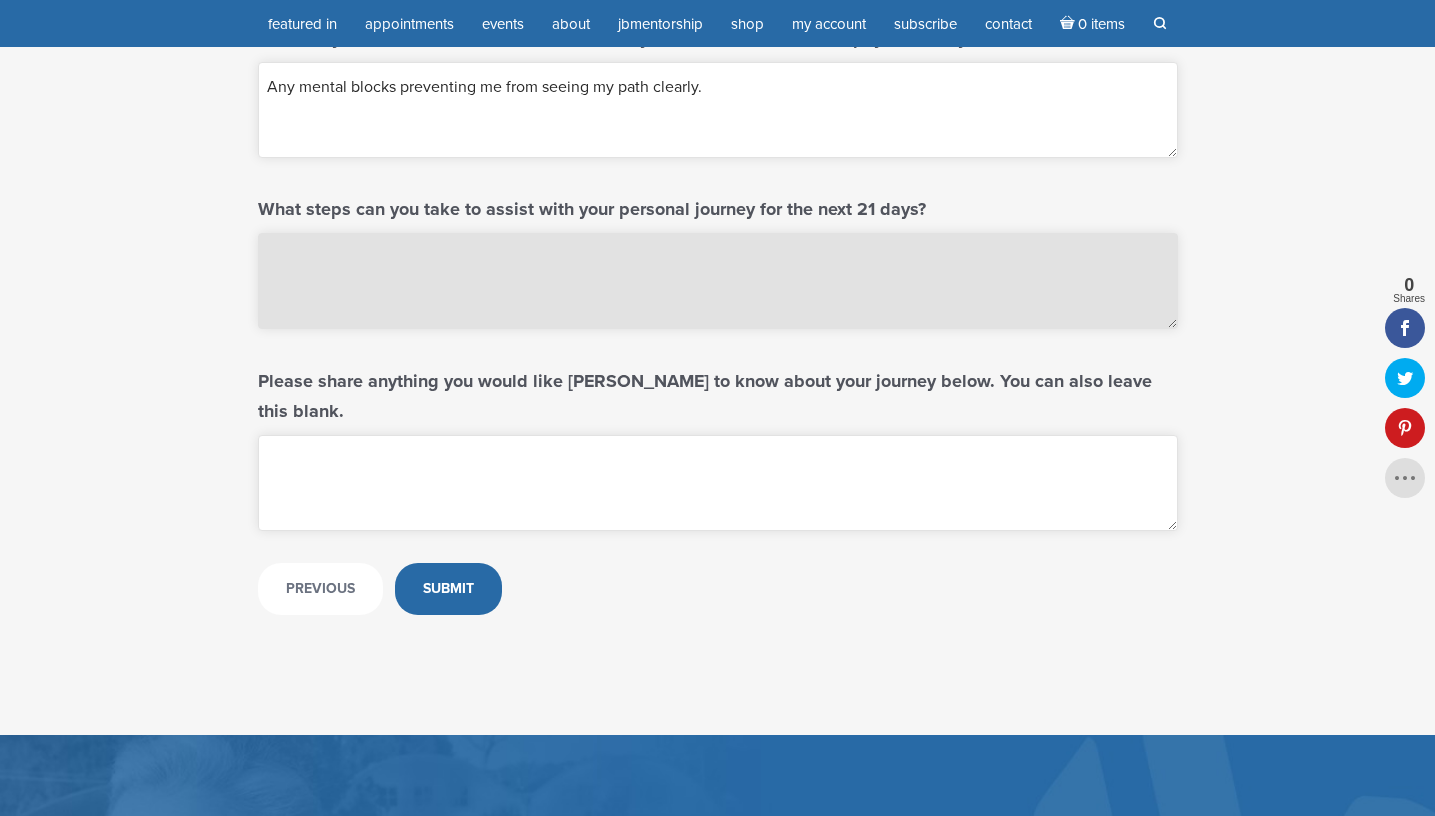 click on "What steps can you take to assist with your personal journey for the next 21 days?" at bounding box center [718, 281] 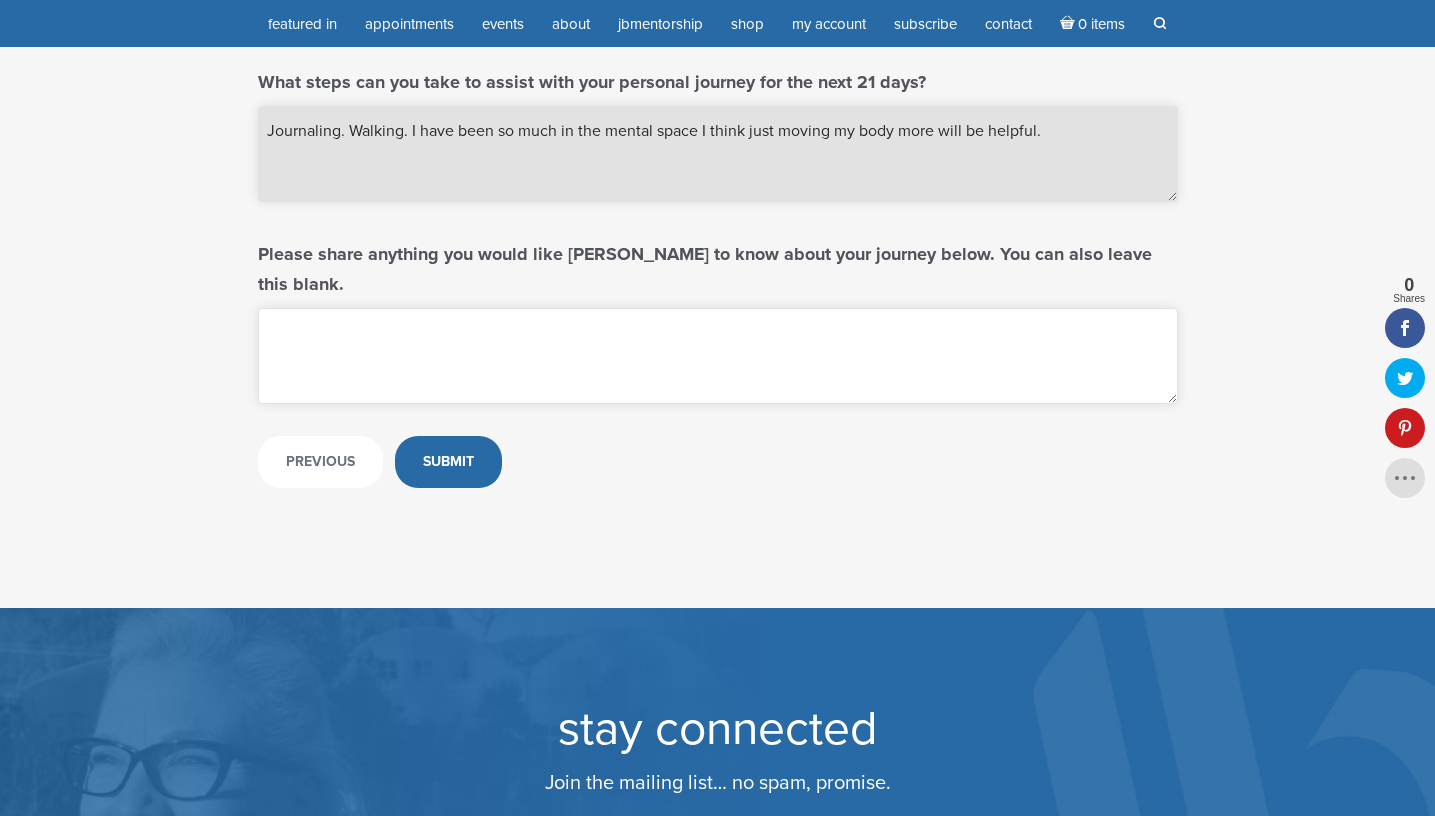 scroll, scrollTop: 1114, scrollLeft: 0, axis: vertical 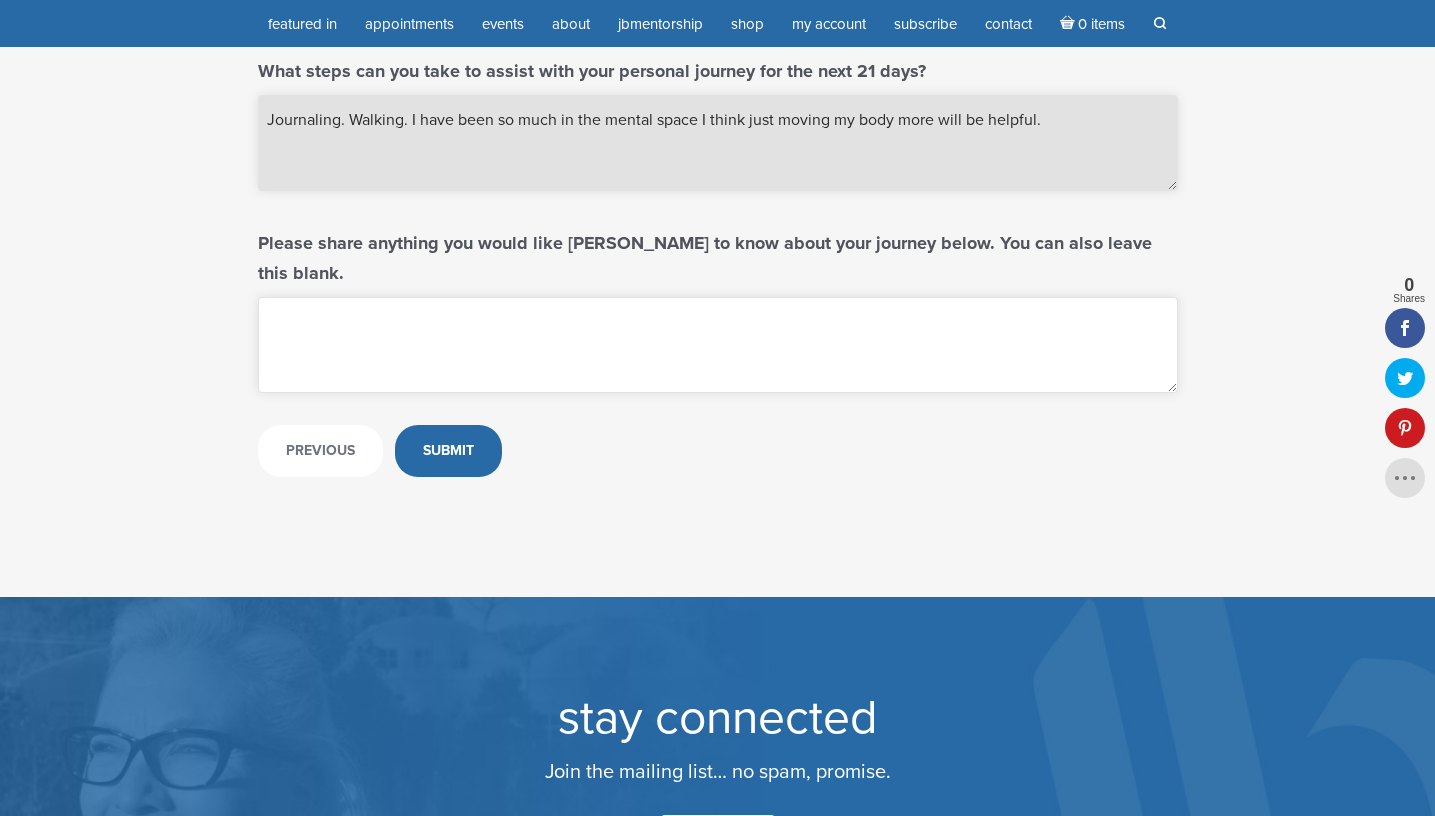 type on "Journaling. Walking. I have been so much in the mental space I think just moving my body more will be helpful." 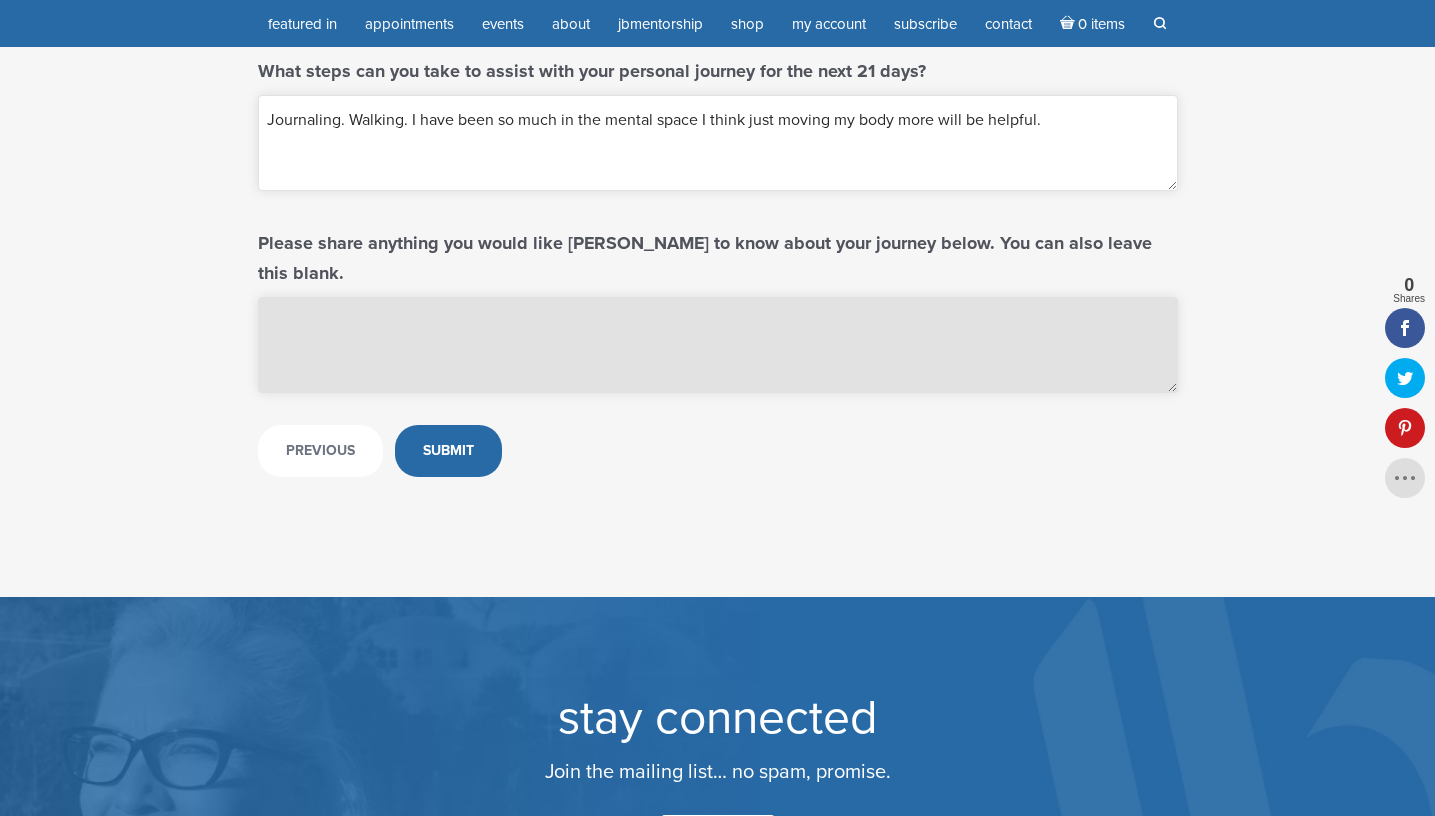 click on "Please share anything you would like Jamie to know about your journey below. You can also leave this blank." at bounding box center (718, 345) 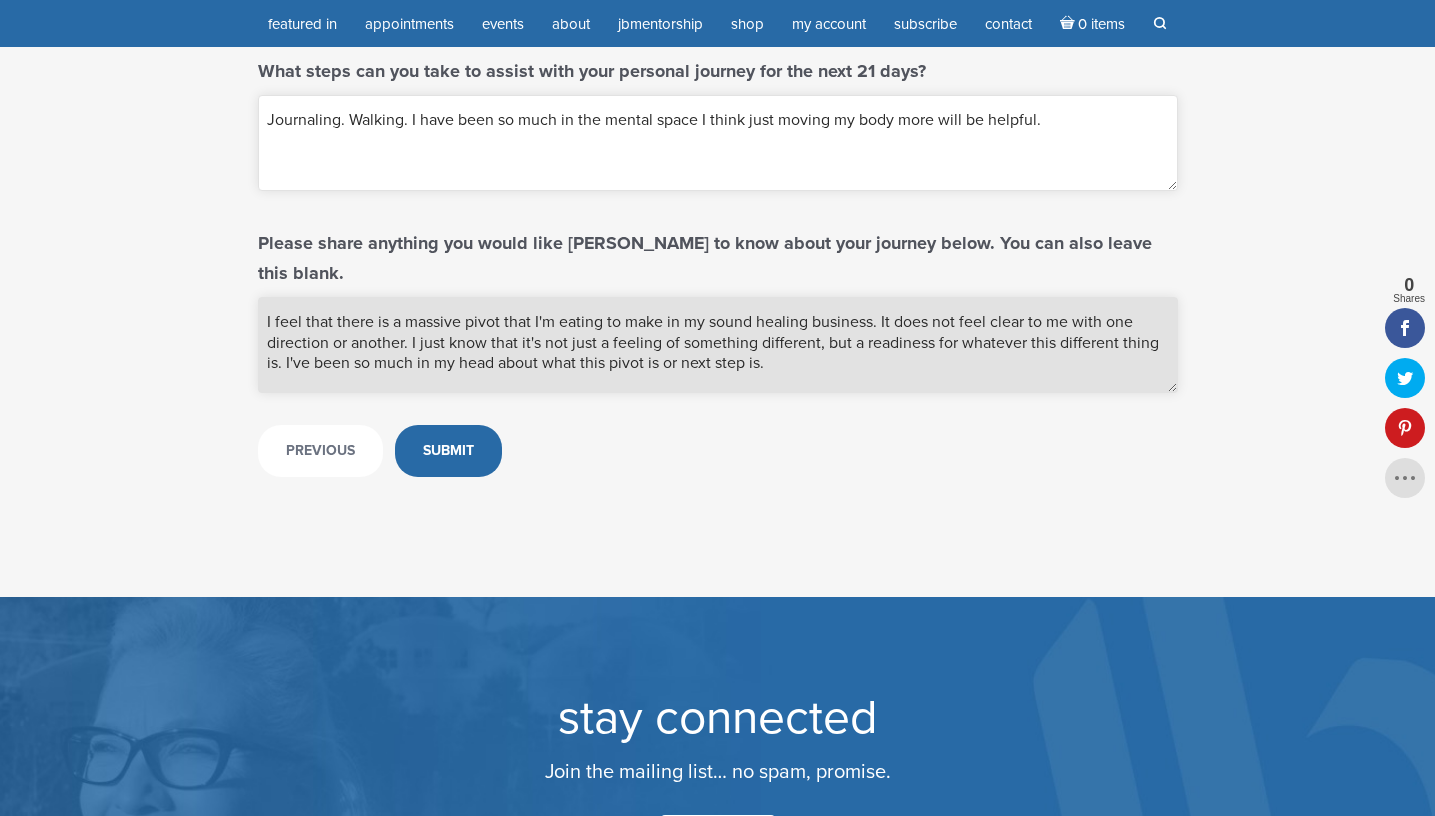 drag, startPoint x: 774, startPoint y: 333, endPoint x: 284, endPoint y: 340, distance: 490.05 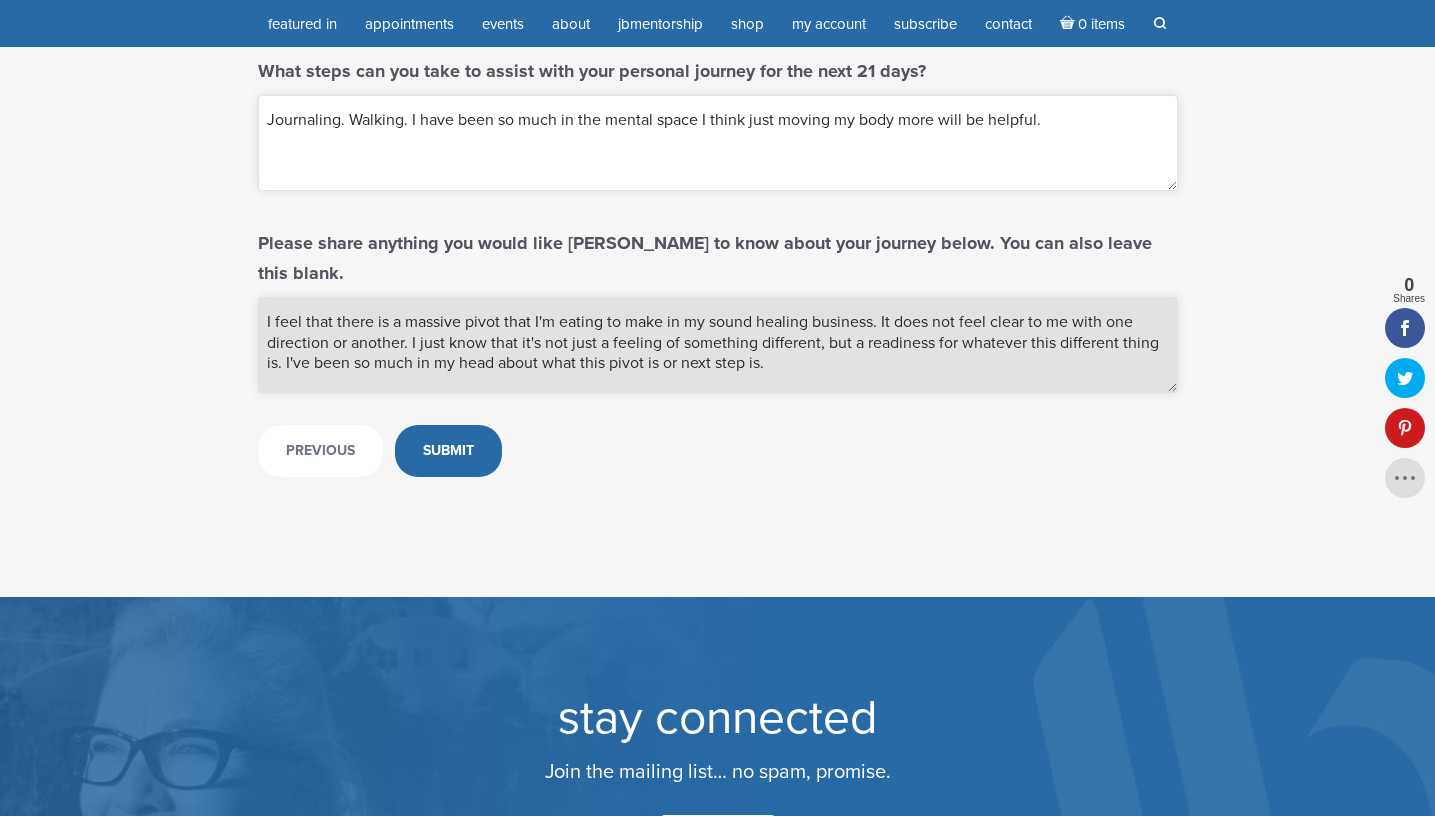 click on "I feel that there is a massive pivot that I'm eating to make in my sound healing business. It does not feel clear to me with one direction or another. I just know that it's not just a feeling of something different, but a readiness for whatever this different thing is. I've been so much in my head about what this pivot is or next step is." at bounding box center [718, 345] 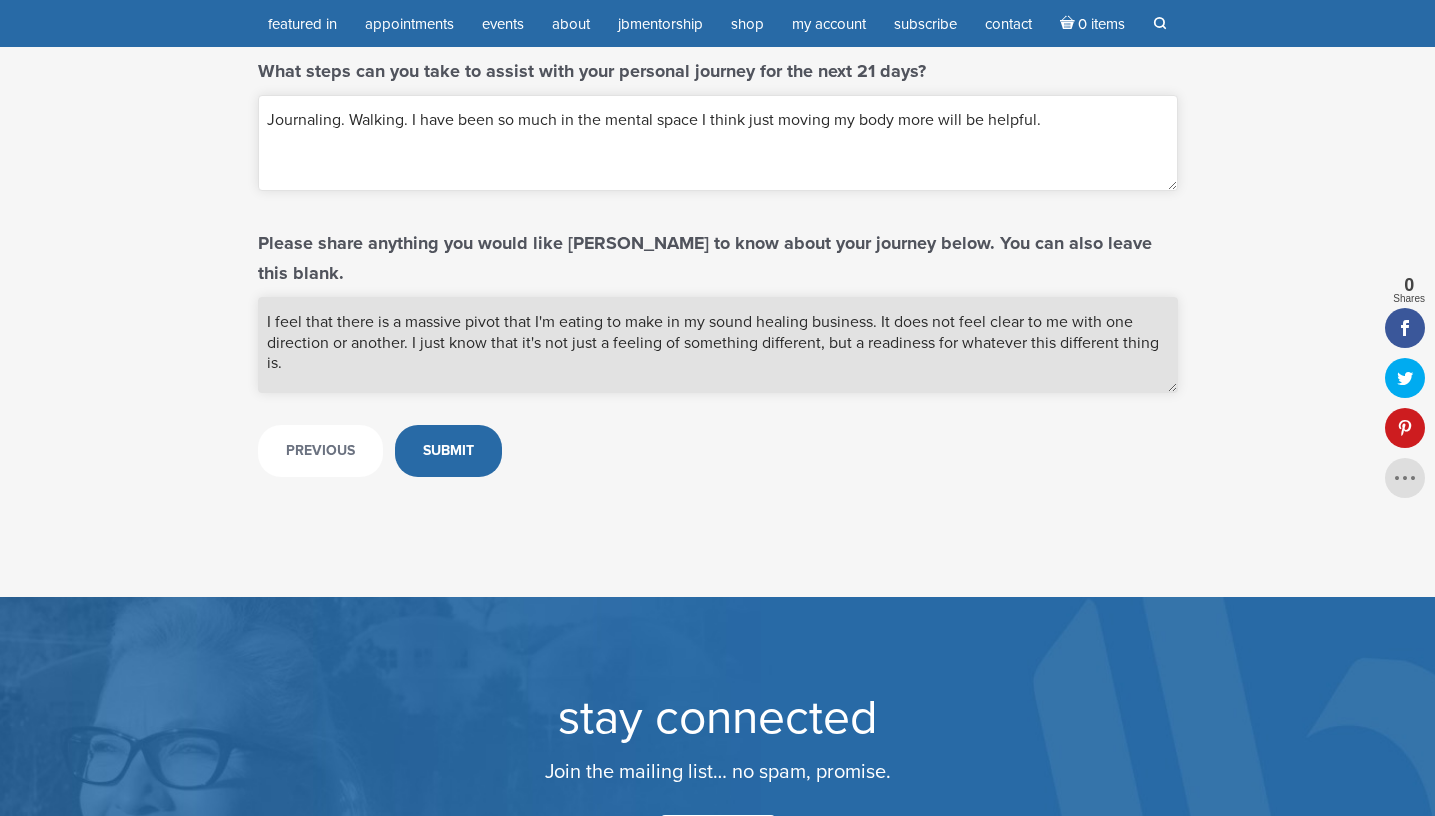 click on "I feel that there is a massive pivot that I'm eating to make in my sound healing business. It does not feel clear to me with one direction or another. I just know that it's not just a feeling of something different, but a readiness for whatever this different thing is." at bounding box center [718, 345] 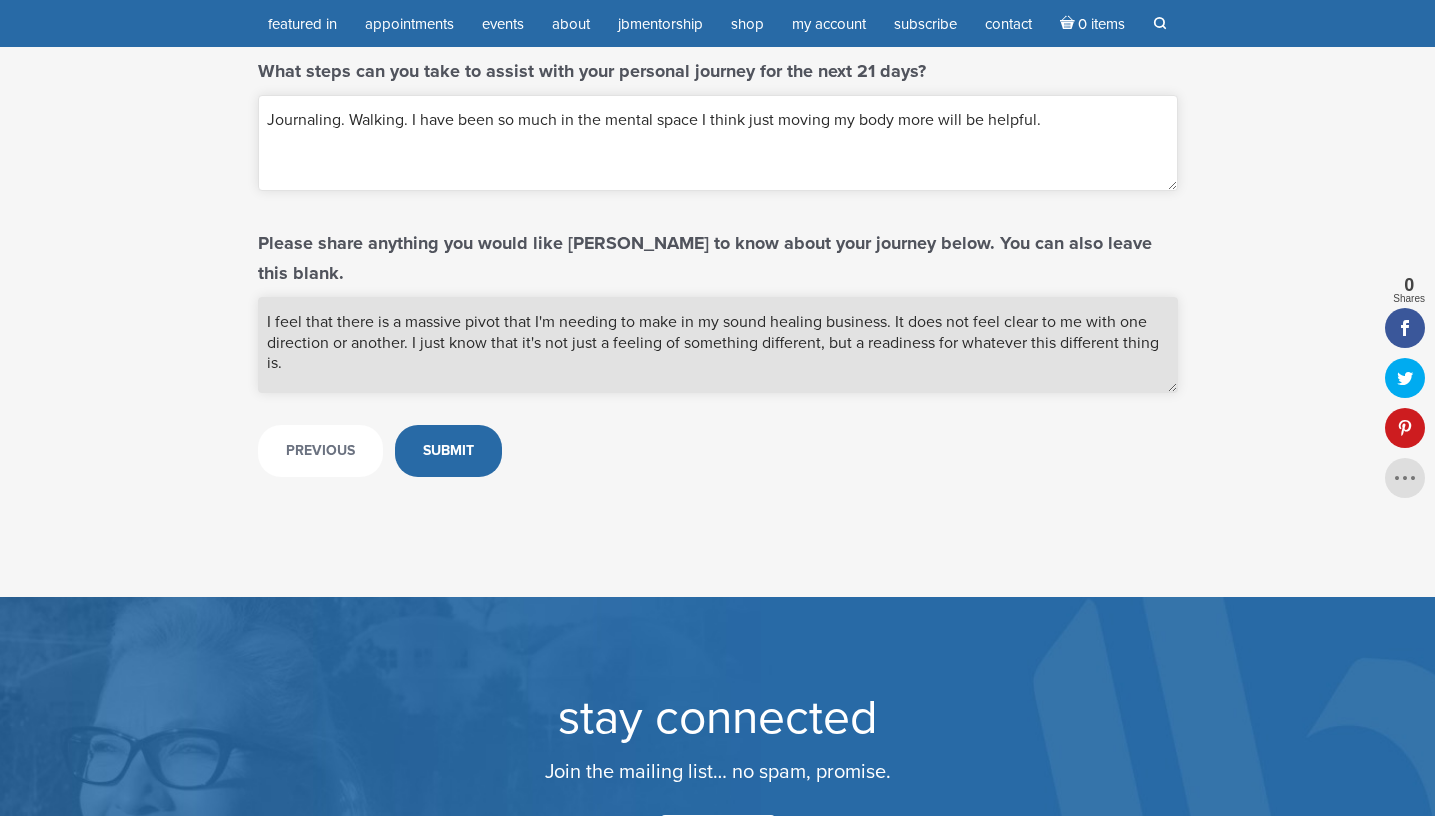 click on "I feel that there is a massive pivot that I'm needing to make in my sound healing business. It does not feel clear to me with one direction or another. I just know that it's not just a feeling of something different, but a readiness for whatever this different thing is." at bounding box center [718, 345] 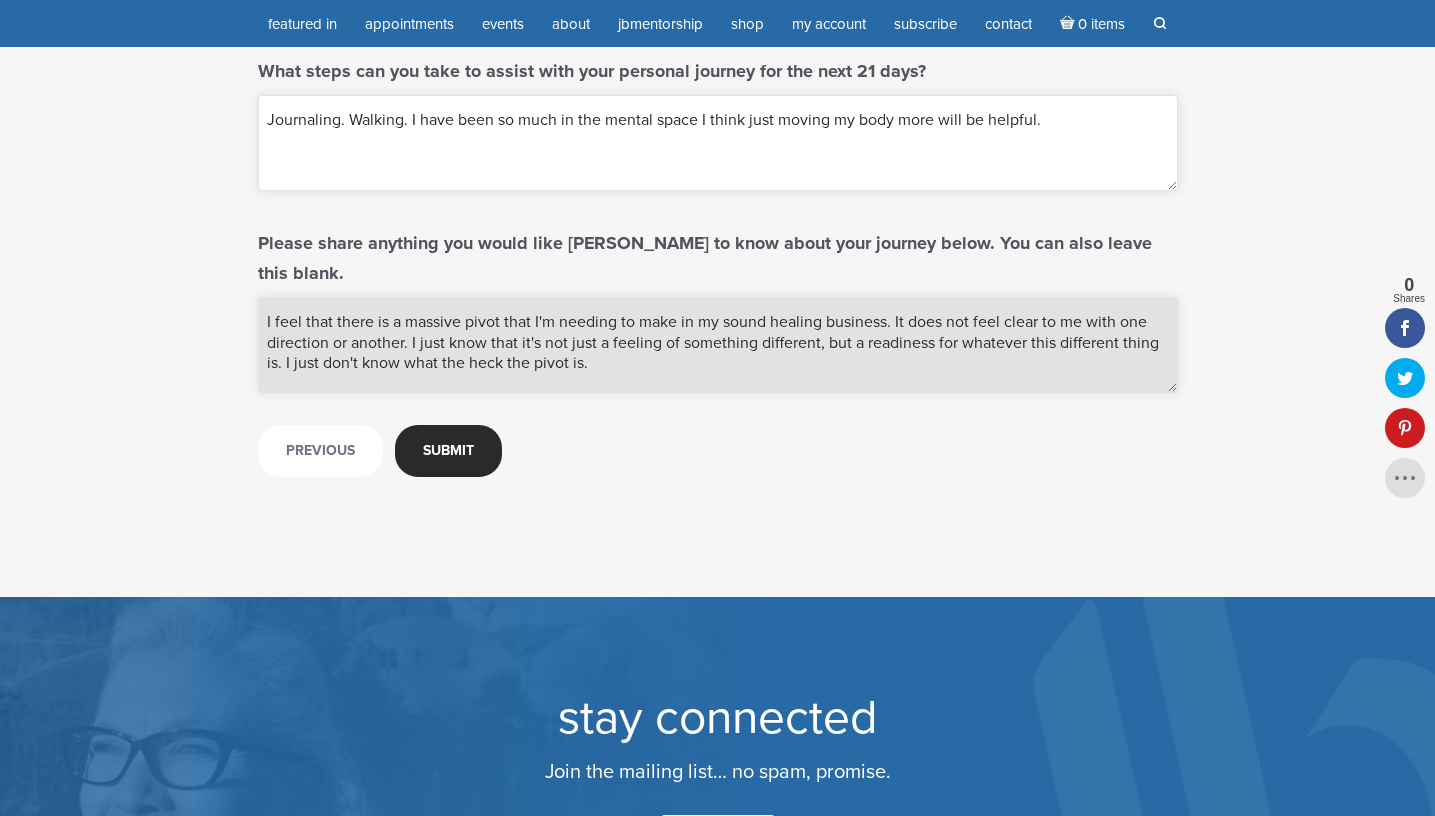 type on "I feel that there is a massive pivot that I'm needing to make in my sound healing business. It does not feel clear to me with one direction or another. I just know that it's not just a feeling of something different, but a readiness for whatever this different thing is. I just don't know what the heck the pivot is." 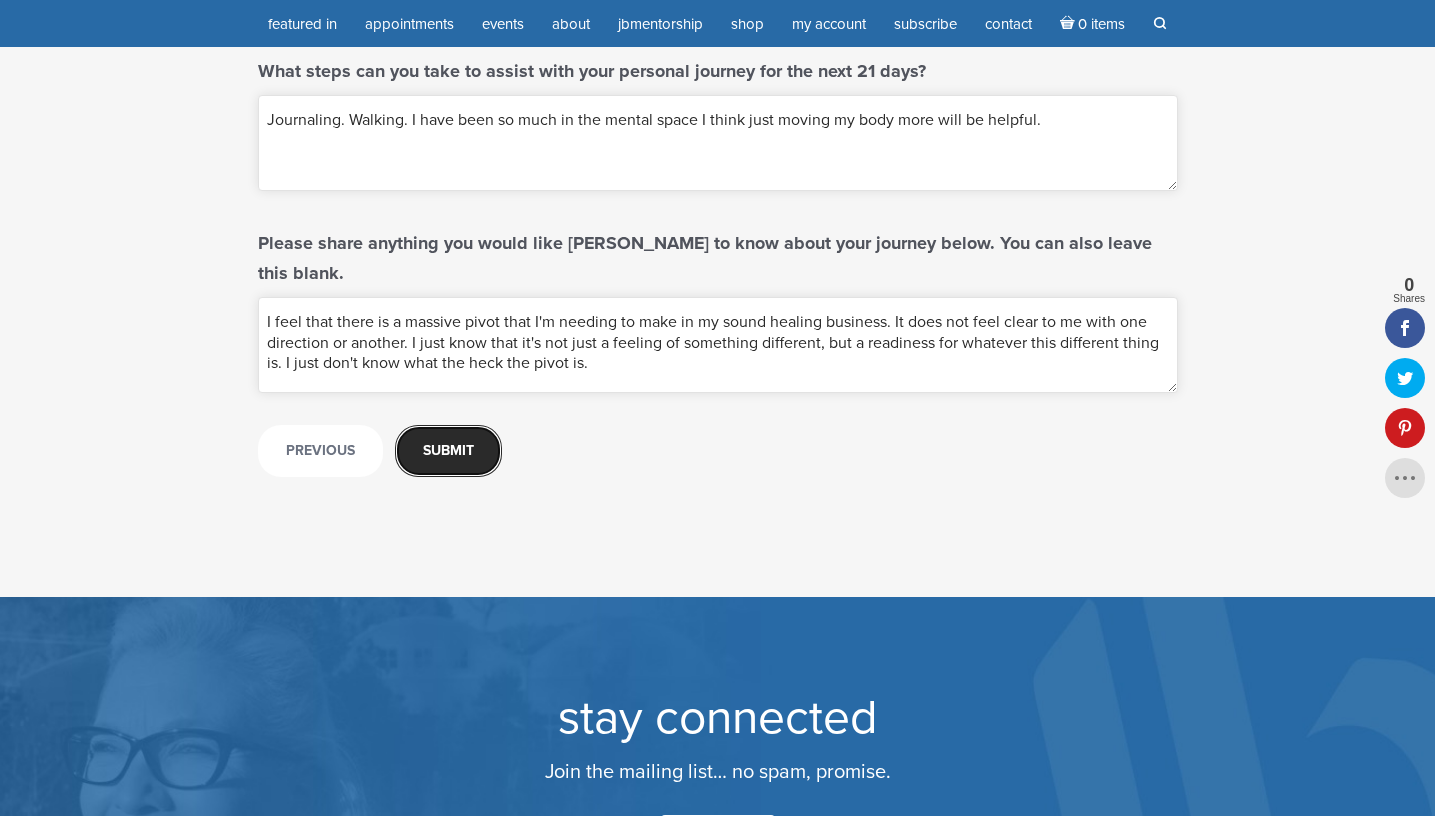 click on "Submit" at bounding box center (448, 451) 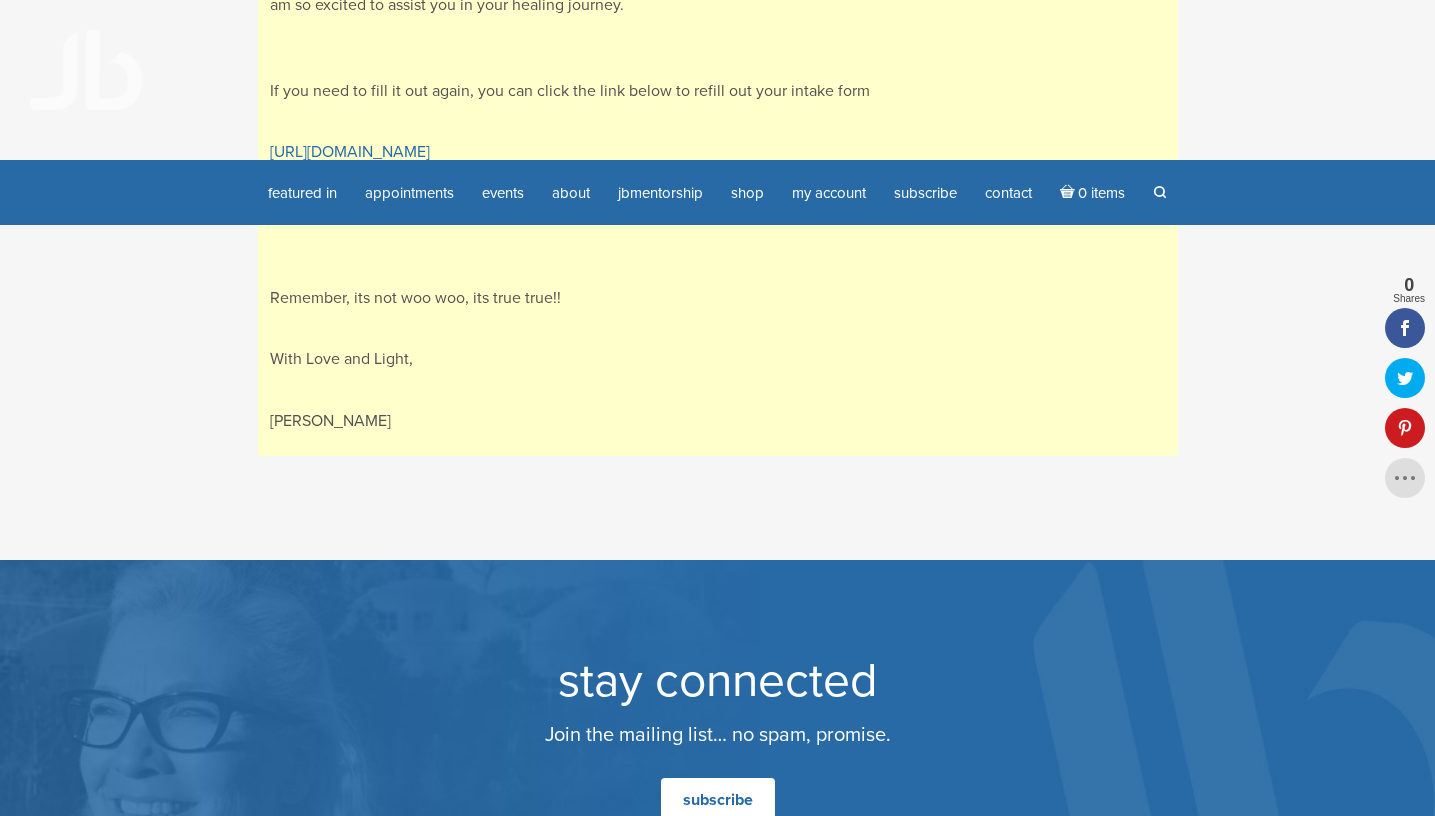 scroll, scrollTop: 0, scrollLeft: 0, axis: both 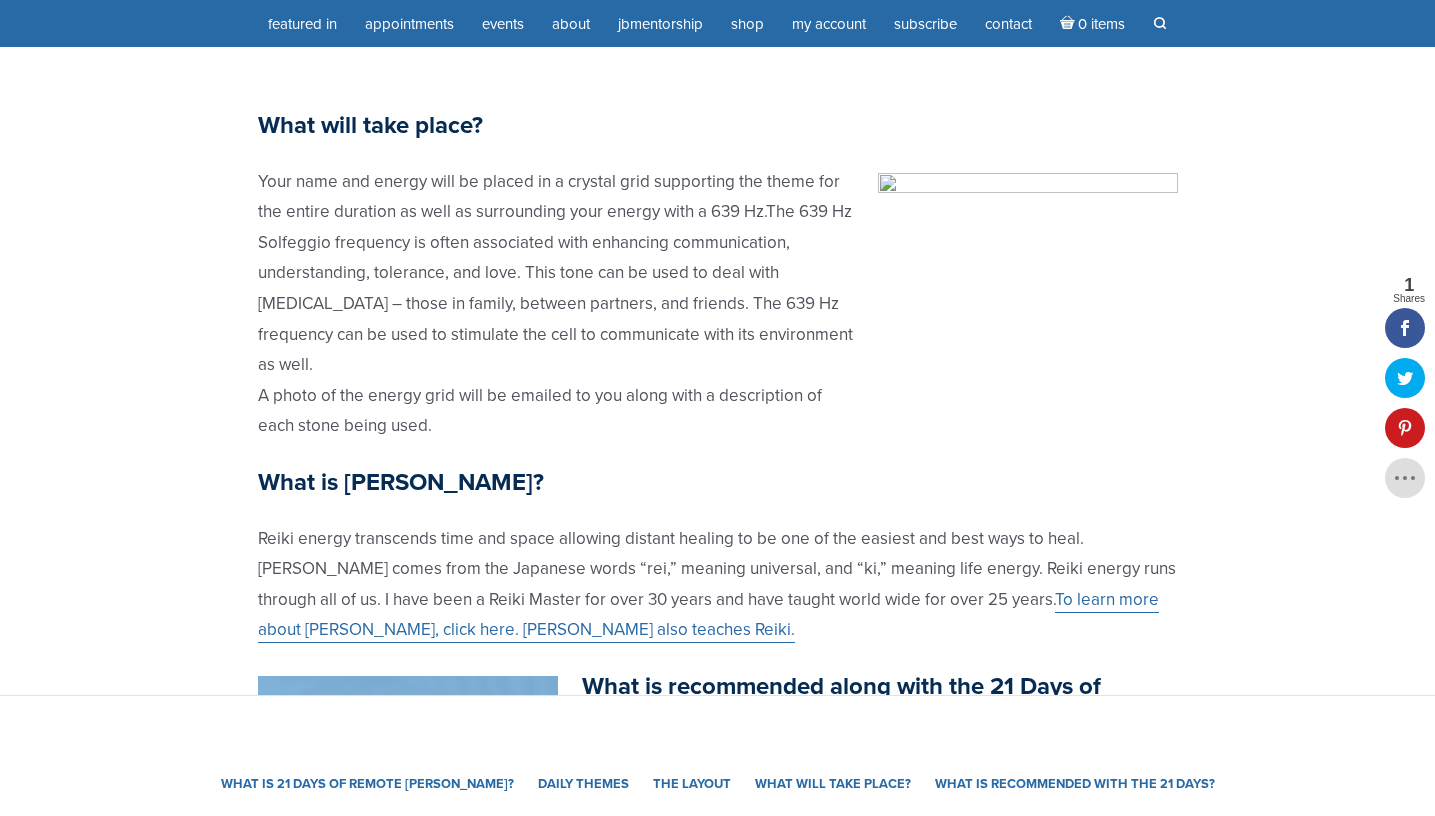 drag, startPoint x: 773, startPoint y: 181, endPoint x: 708, endPoint y: 332, distance: 164.39586 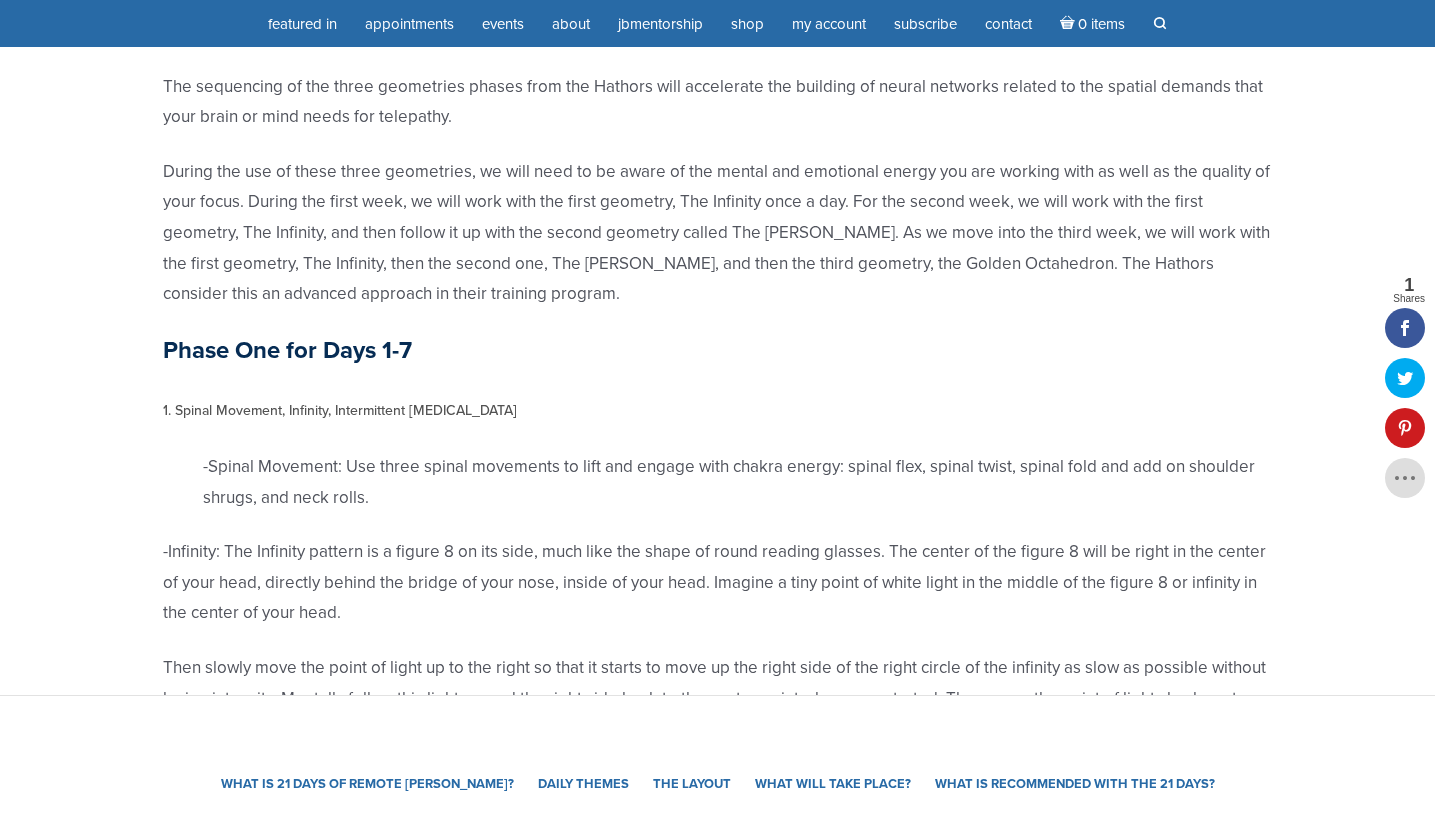 scroll, scrollTop: 2420, scrollLeft: 0, axis: vertical 